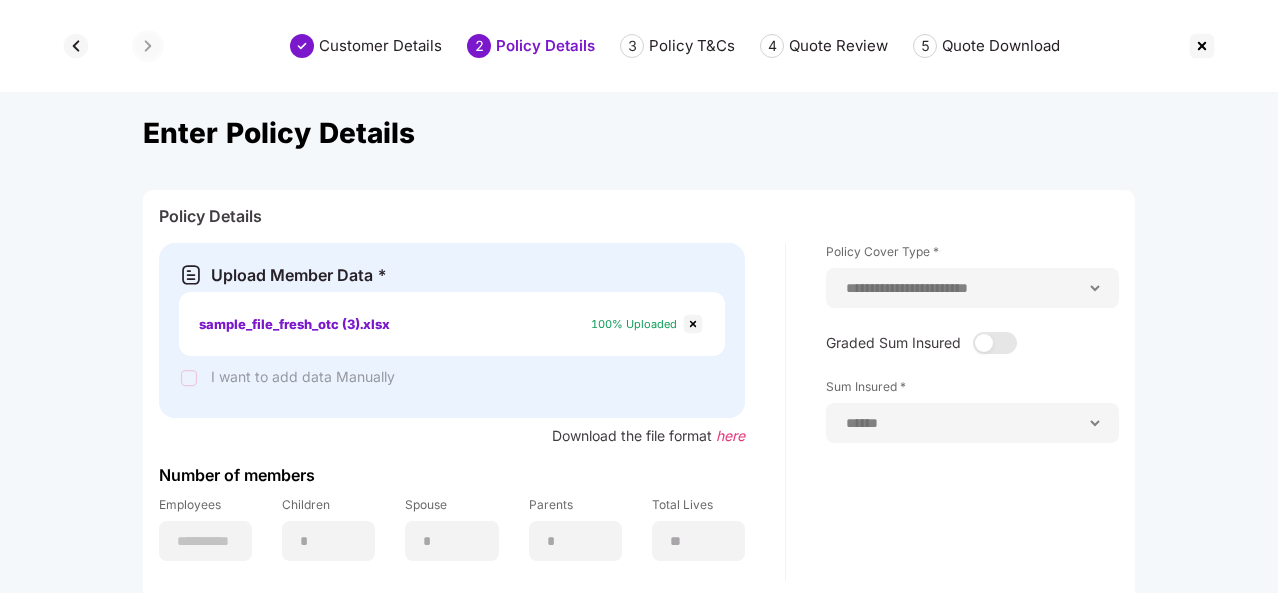 select on "**********" 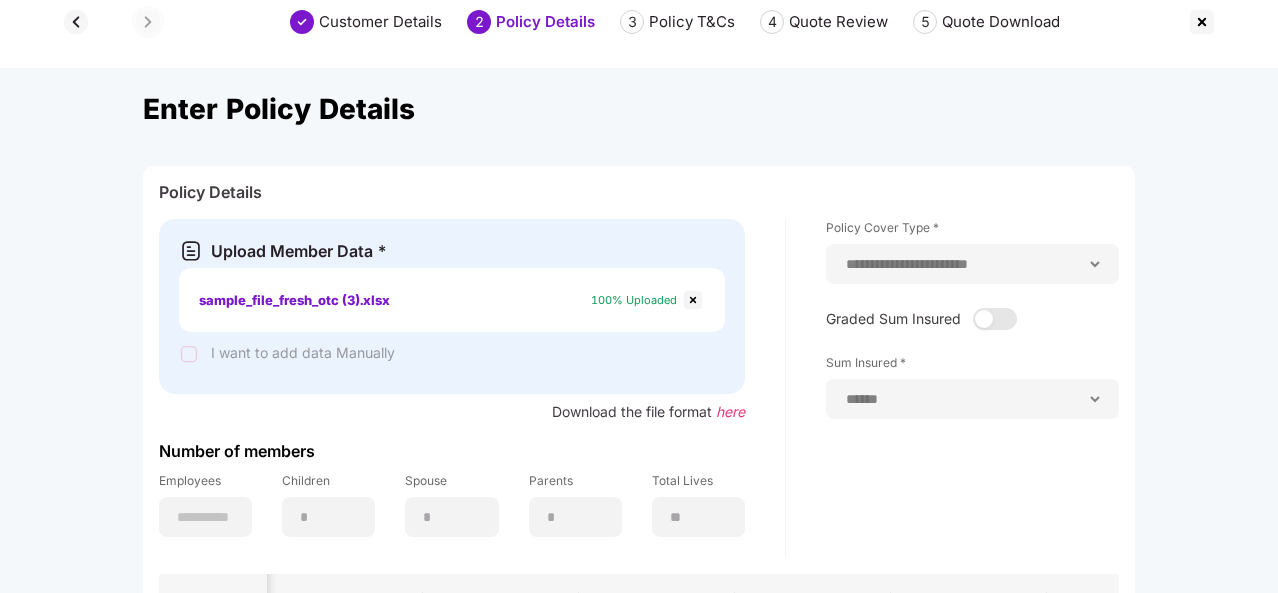 scroll, scrollTop: 0, scrollLeft: 2084, axis: horizontal 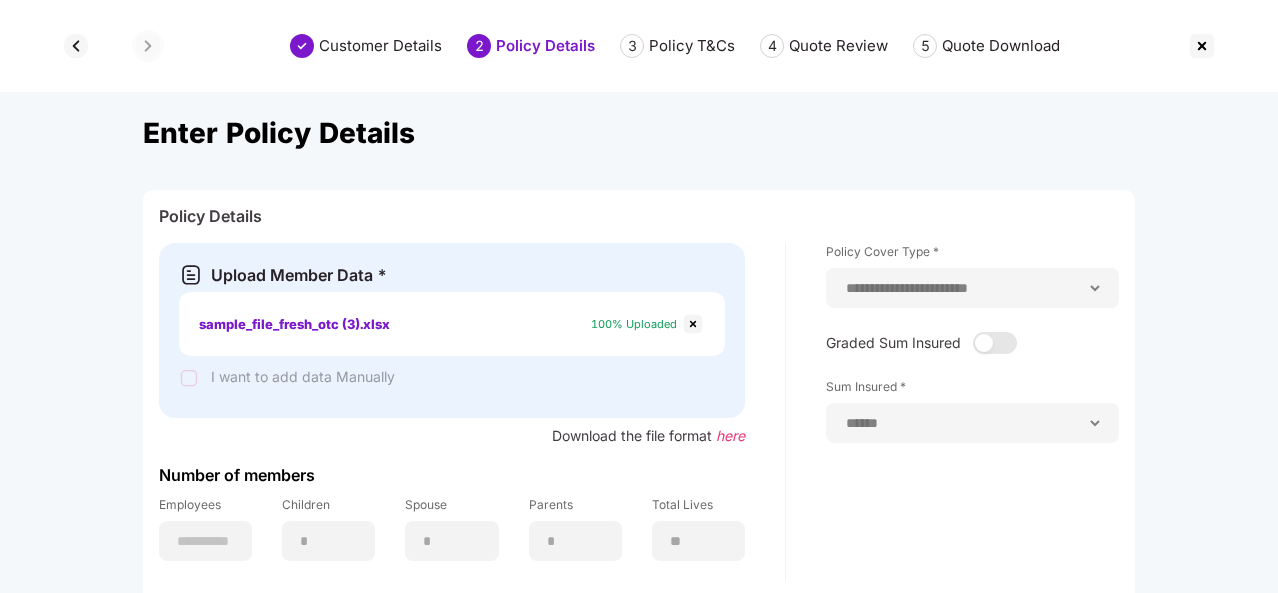 click at bounding box center [76, 46] 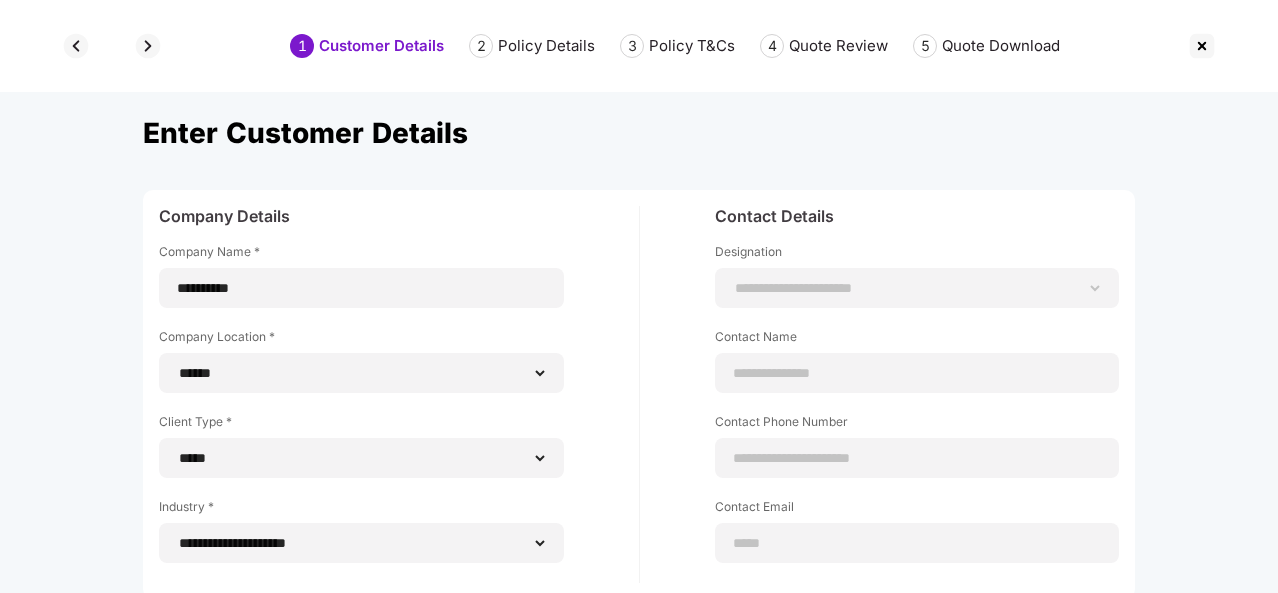 click at bounding box center [76, 46] 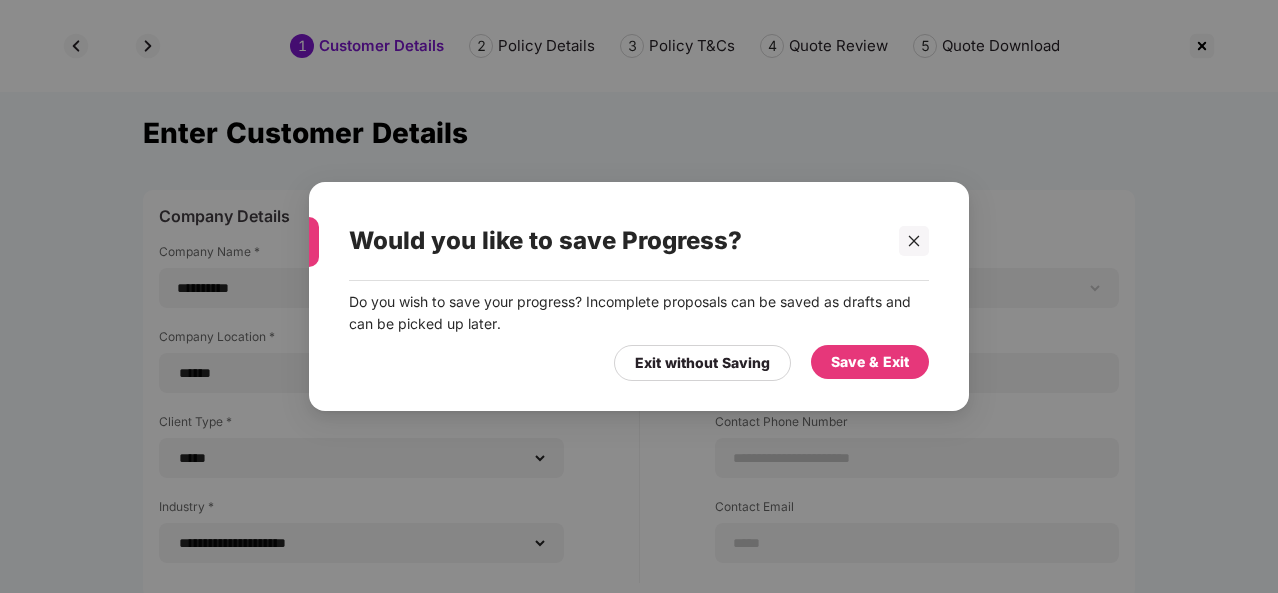click on "Save & Exit" at bounding box center (870, 362) 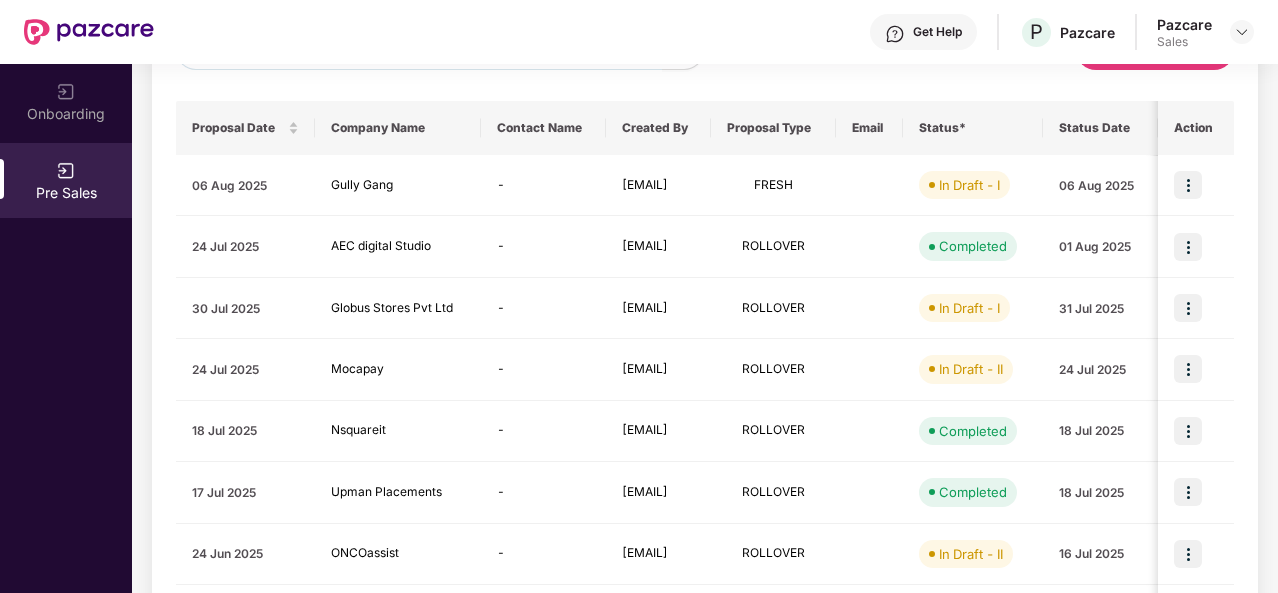 scroll, scrollTop: 0, scrollLeft: 0, axis: both 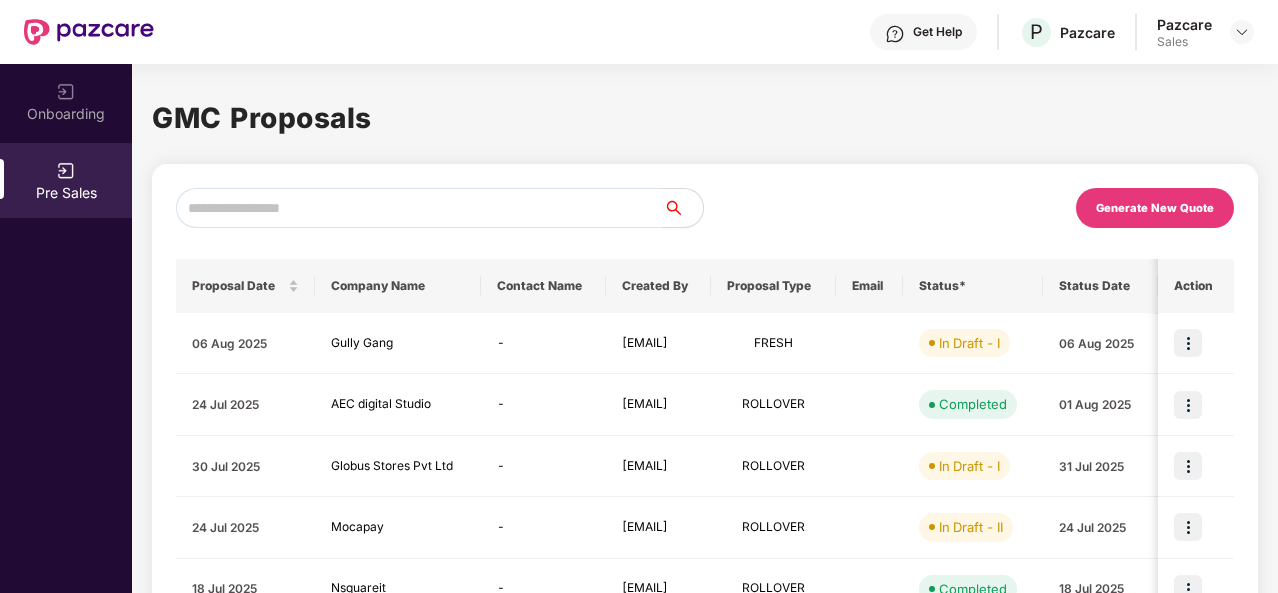 click on "Generate New Quote" at bounding box center [1155, 208] 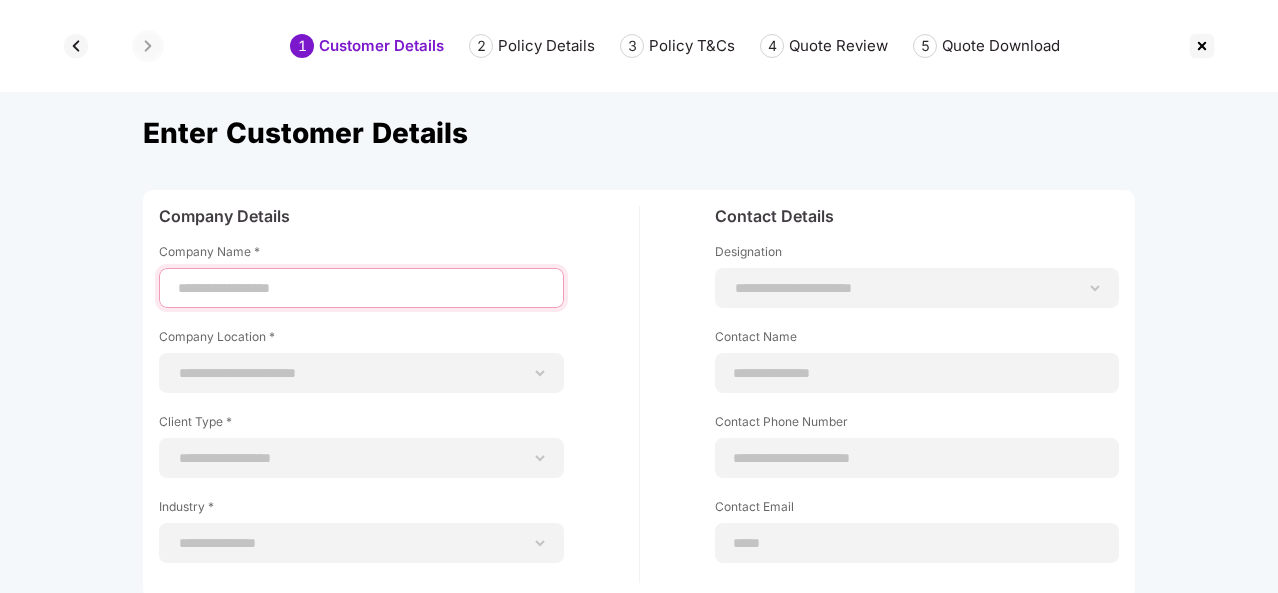 click at bounding box center [361, 288] 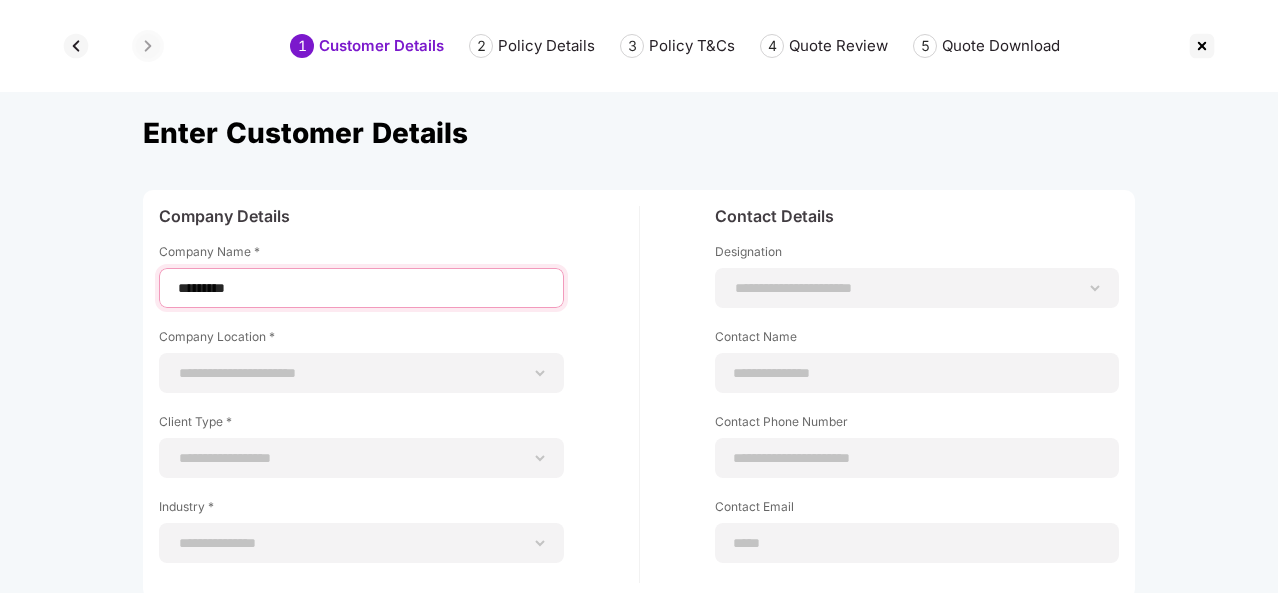 drag, startPoint x: 244, startPoint y: 289, endPoint x: 173, endPoint y: 295, distance: 71.25307 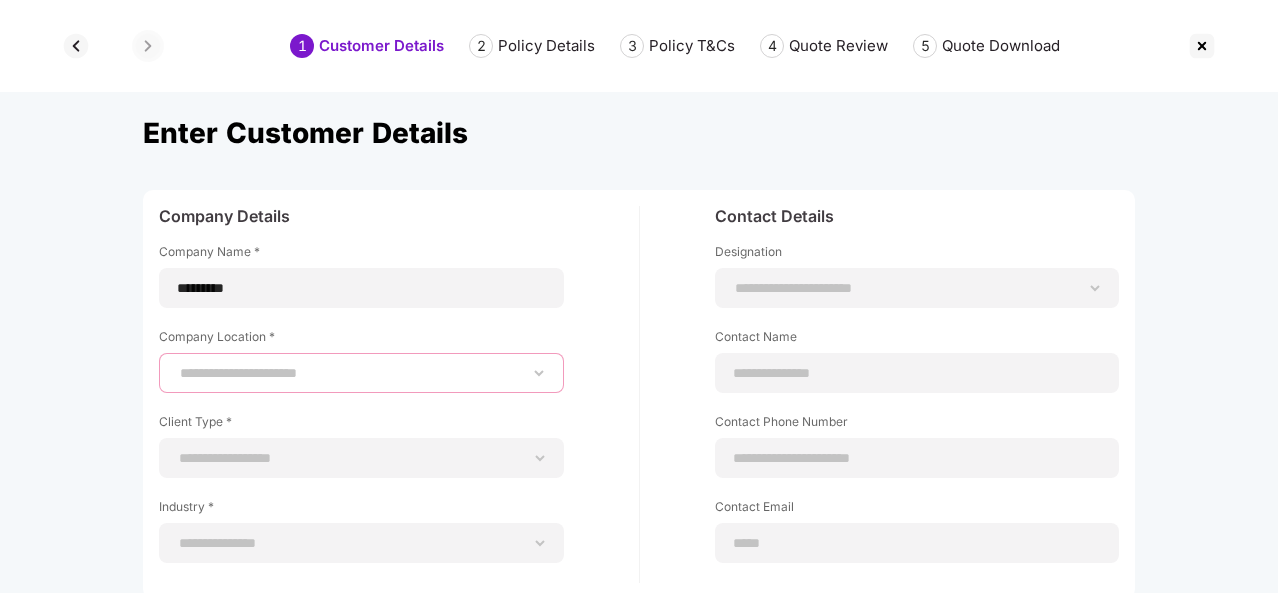 click on "**********" at bounding box center [361, 373] 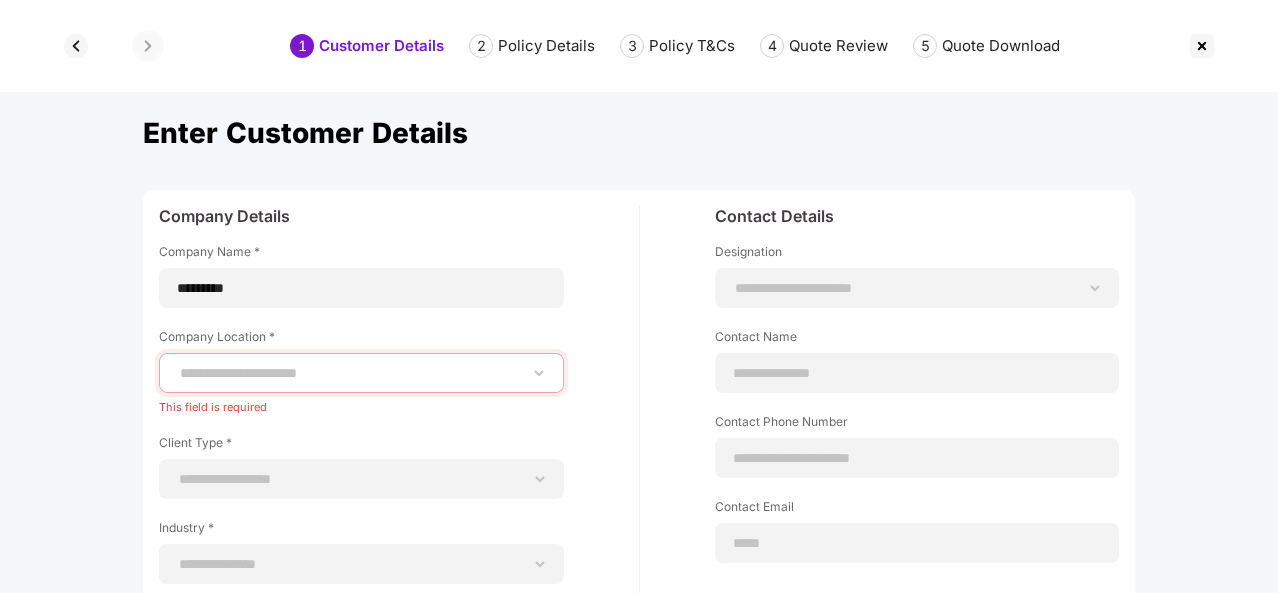 click on "**********" at bounding box center [361, 373] 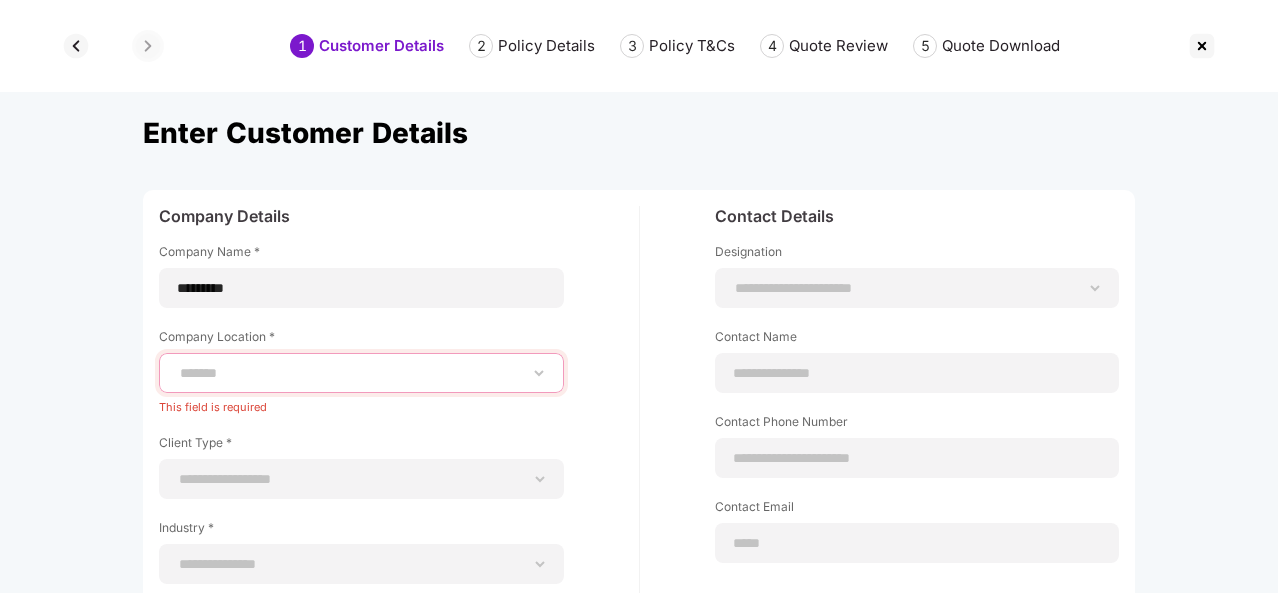 click on "**********" at bounding box center (361, 373) 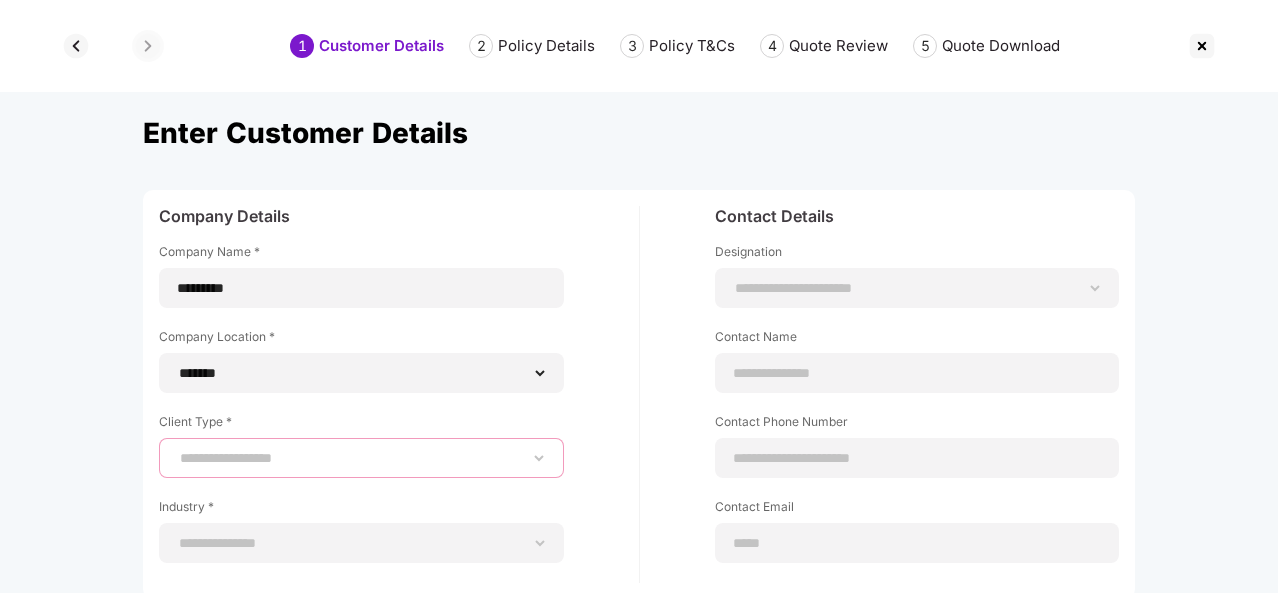 click on "**********" at bounding box center [361, 458] 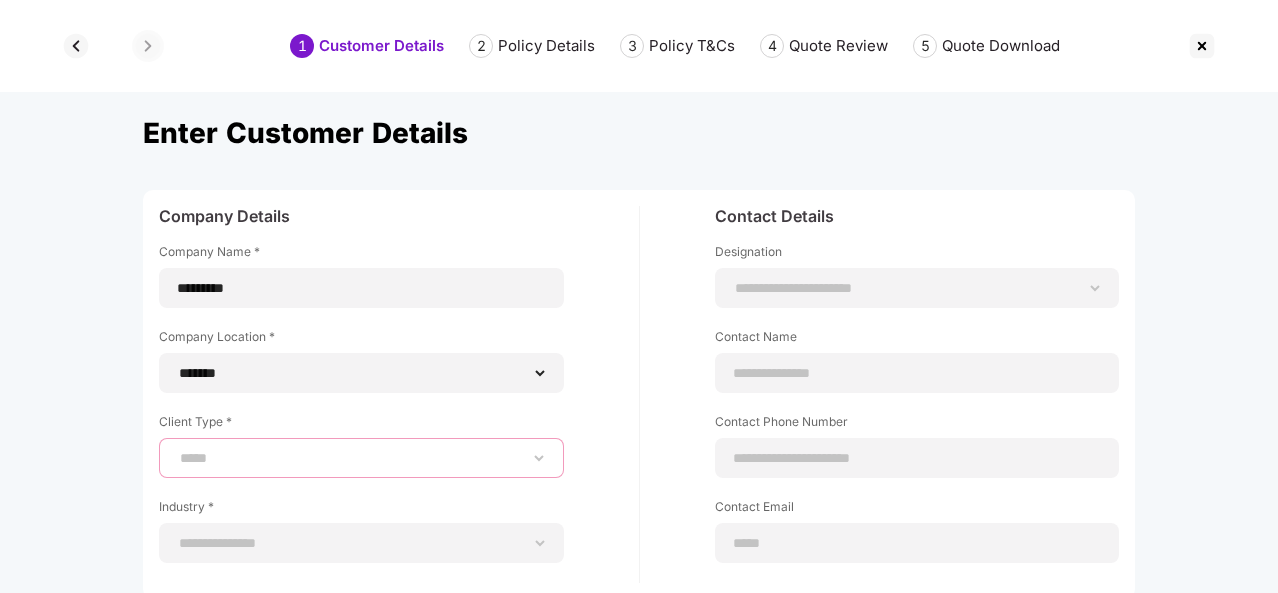 click on "**********" at bounding box center (361, 458) 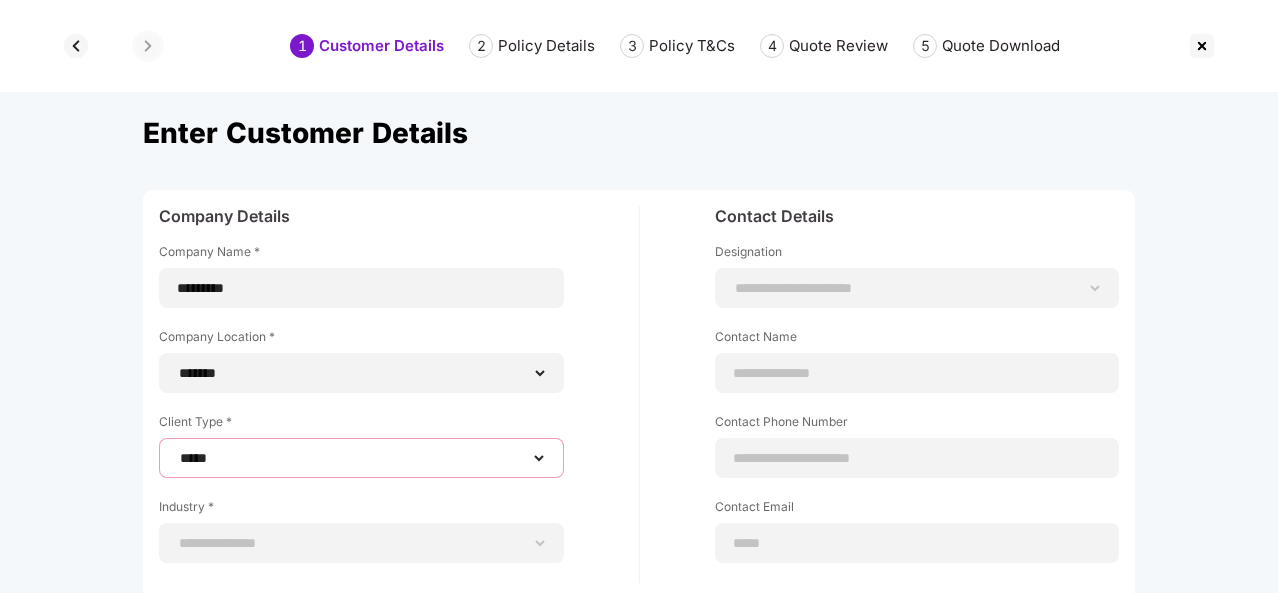 scroll, scrollTop: 132, scrollLeft: 0, axis: vertical 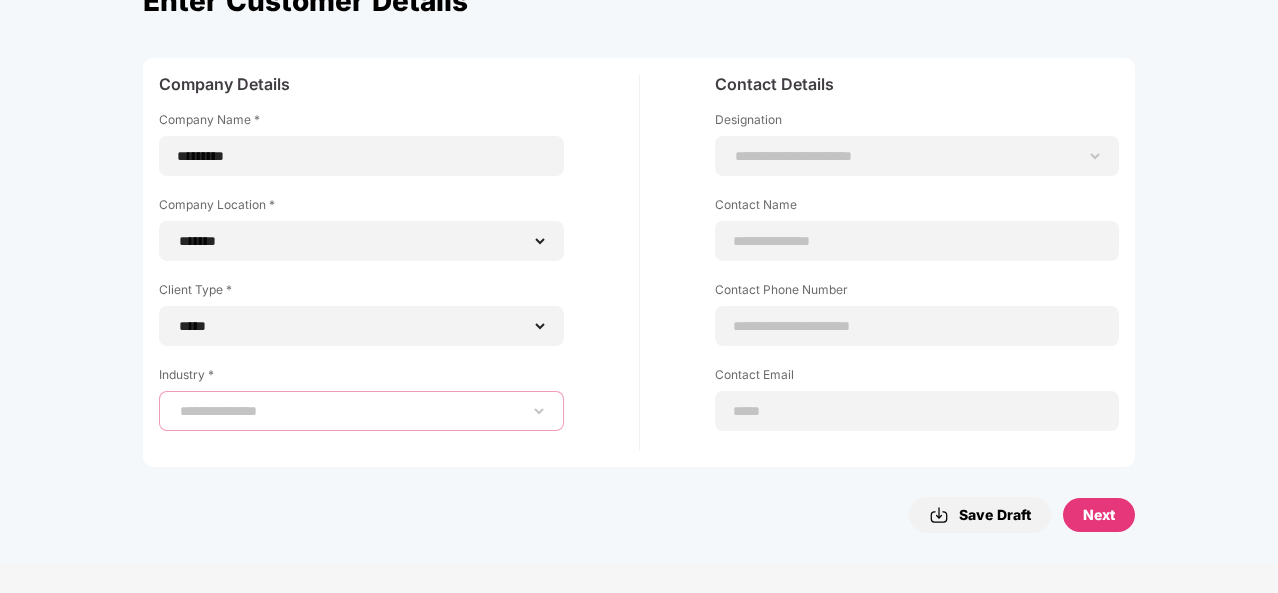 click on "**********" at bounding box center (361, 411) 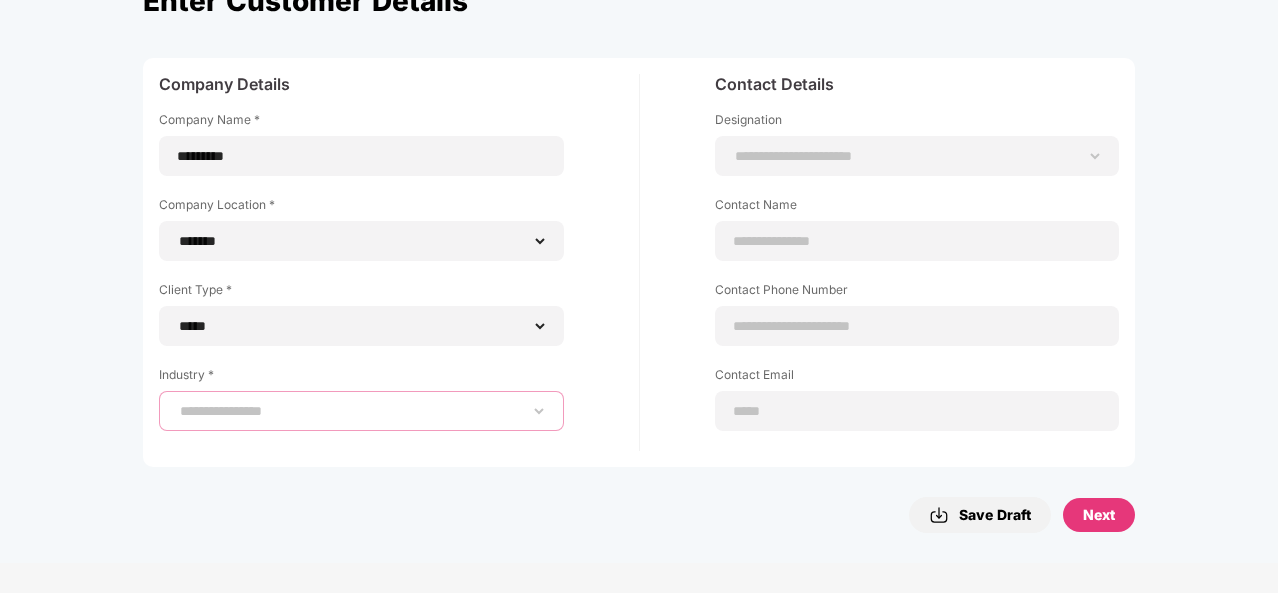 click on "**********" at bounding box center (361, 411) 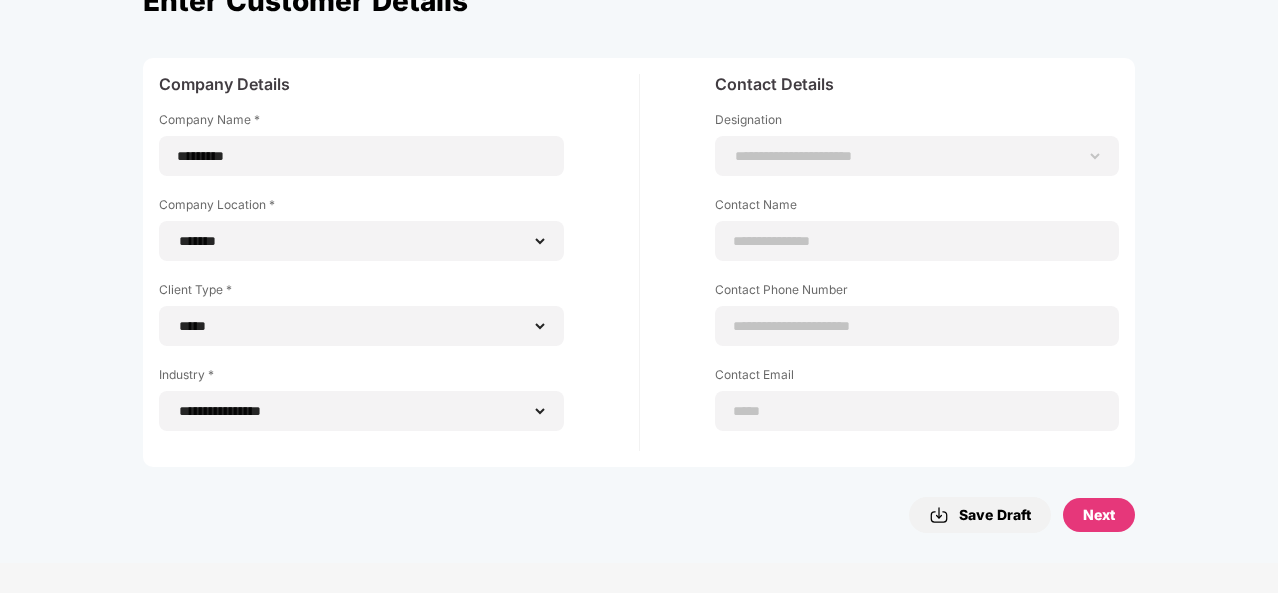 click on "Next" at bounding box center [1099, 515] 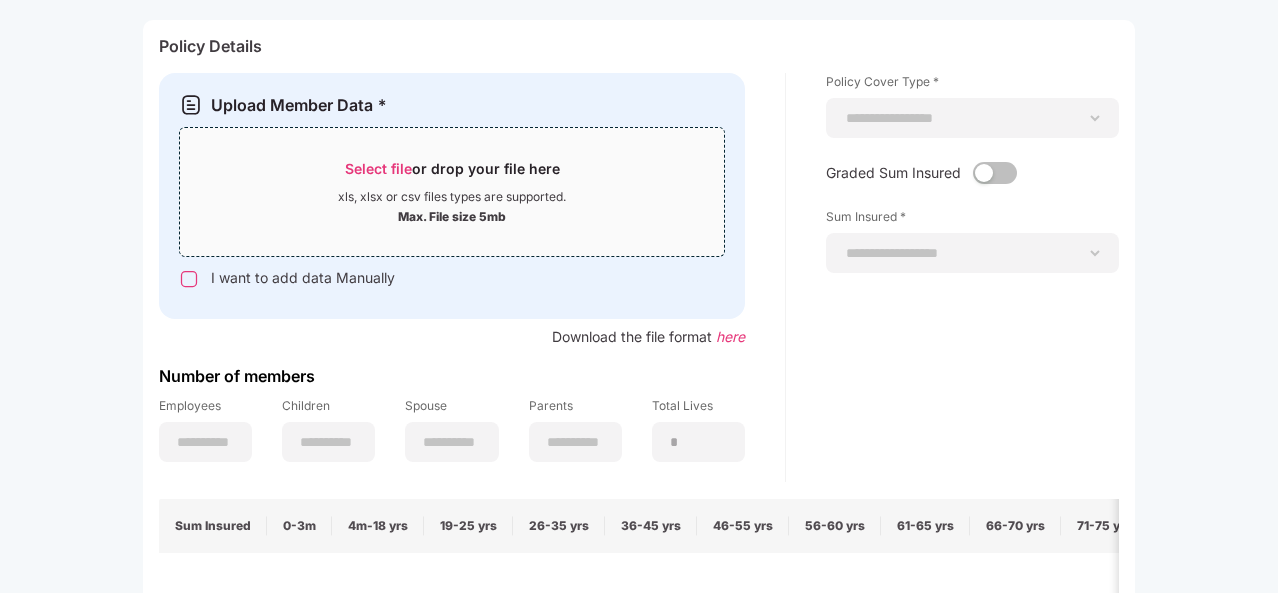 scroll, scrollTop: 116, scrollLeft: 0, axis: vertical 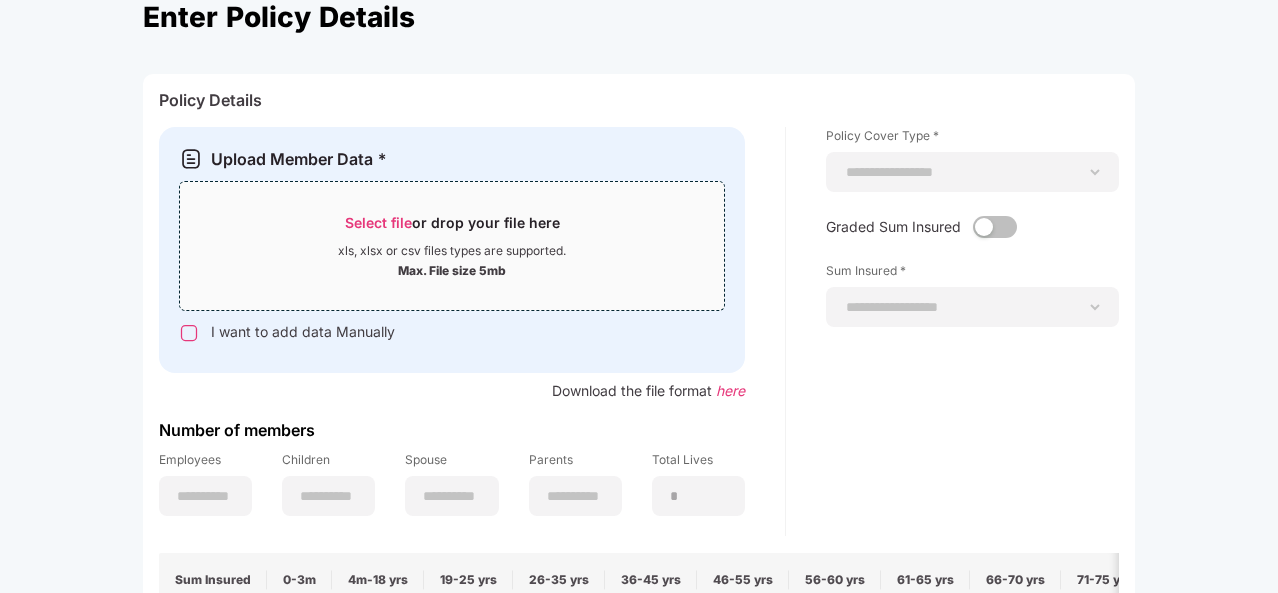 click on "Select file" at bounding box center (378, 222) 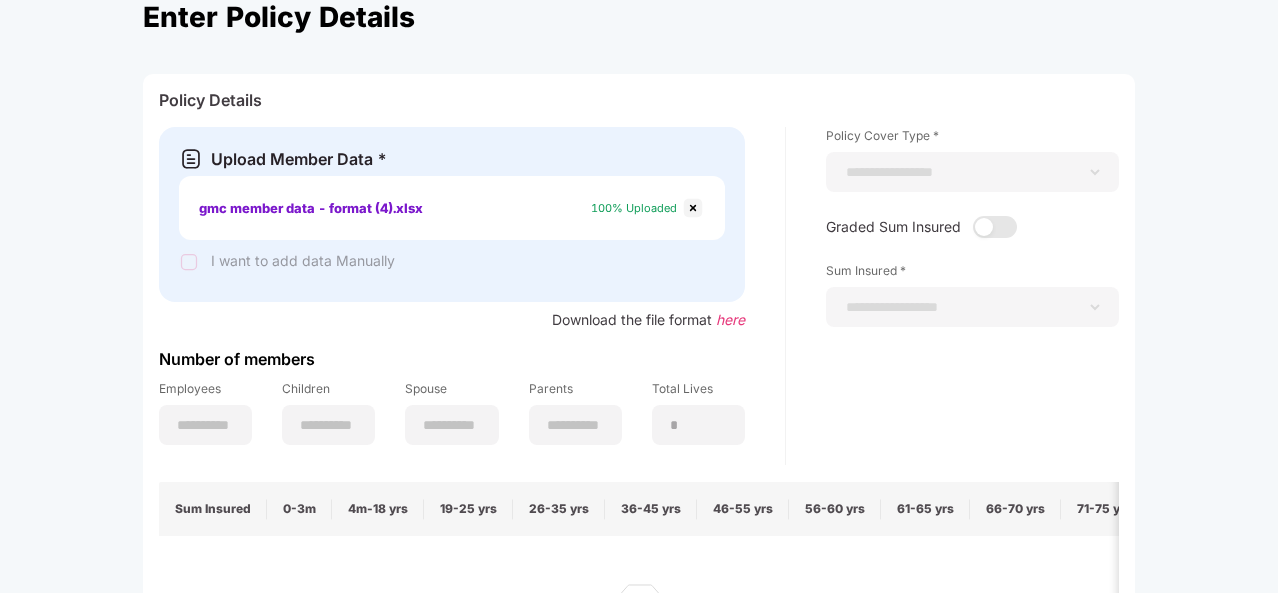 click at bounding box center (693, 208) 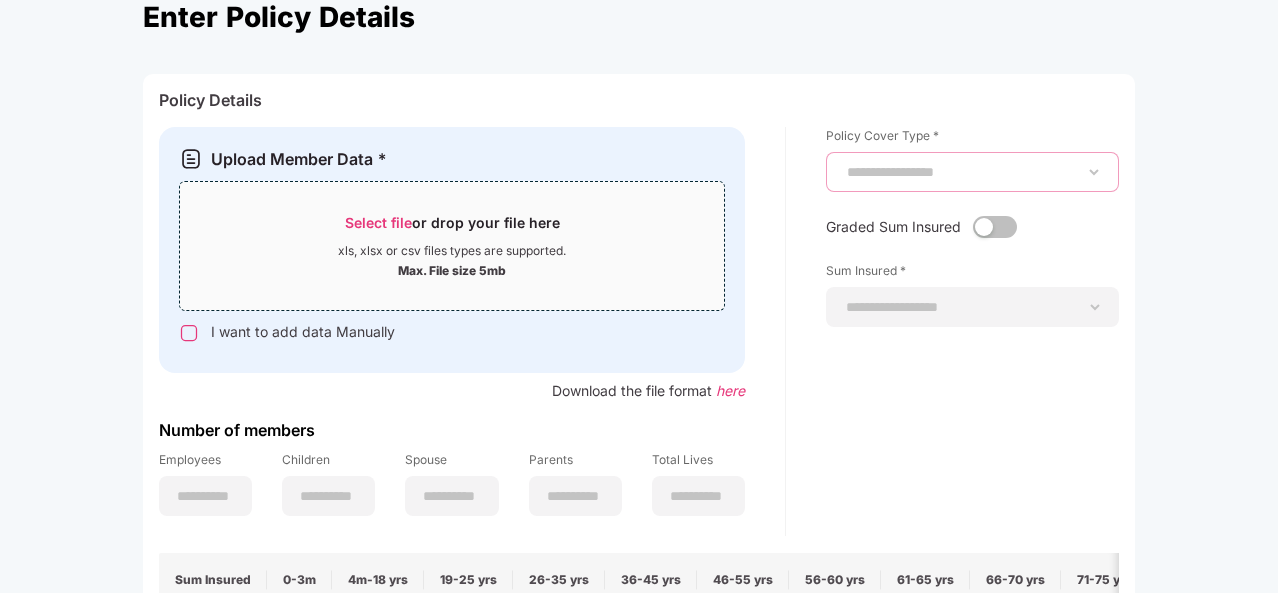 click on "**********" at bounding box center (972, 172) 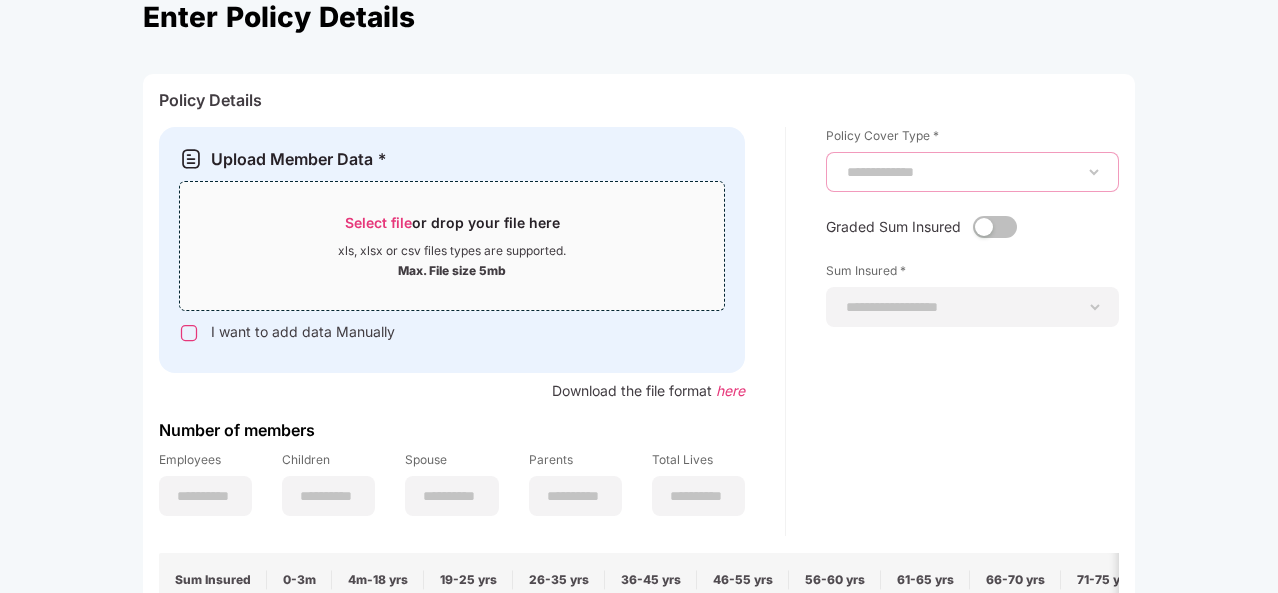click on "**********" at bounding box center [972, 172] 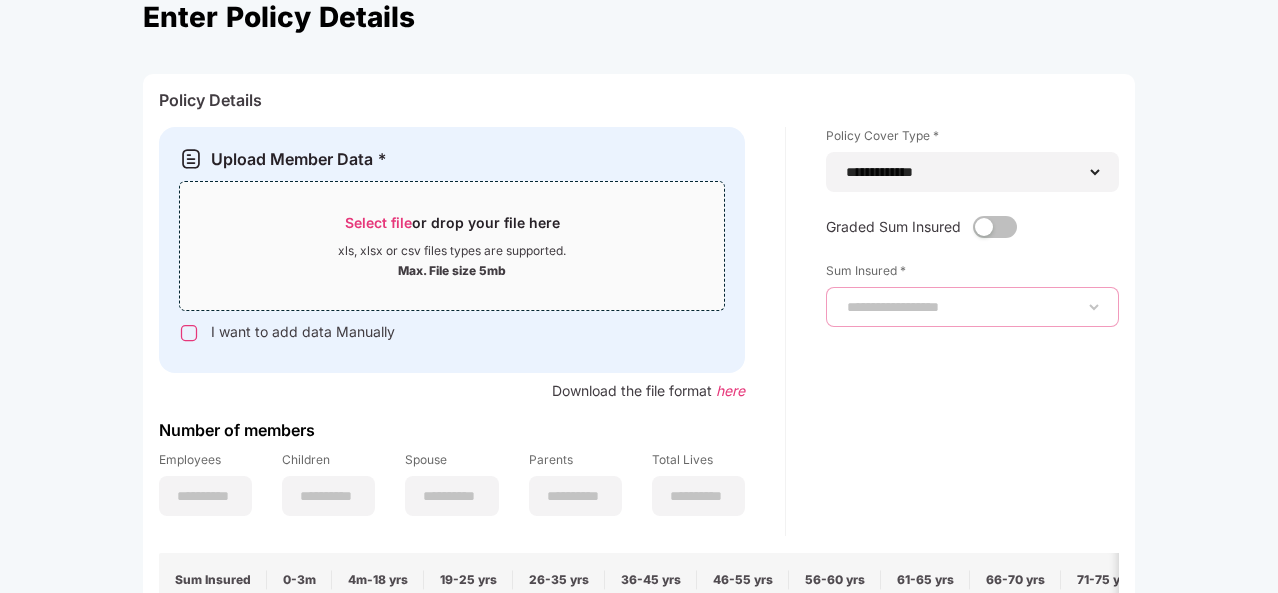 click on "**********" at bounding box center [972, 307] 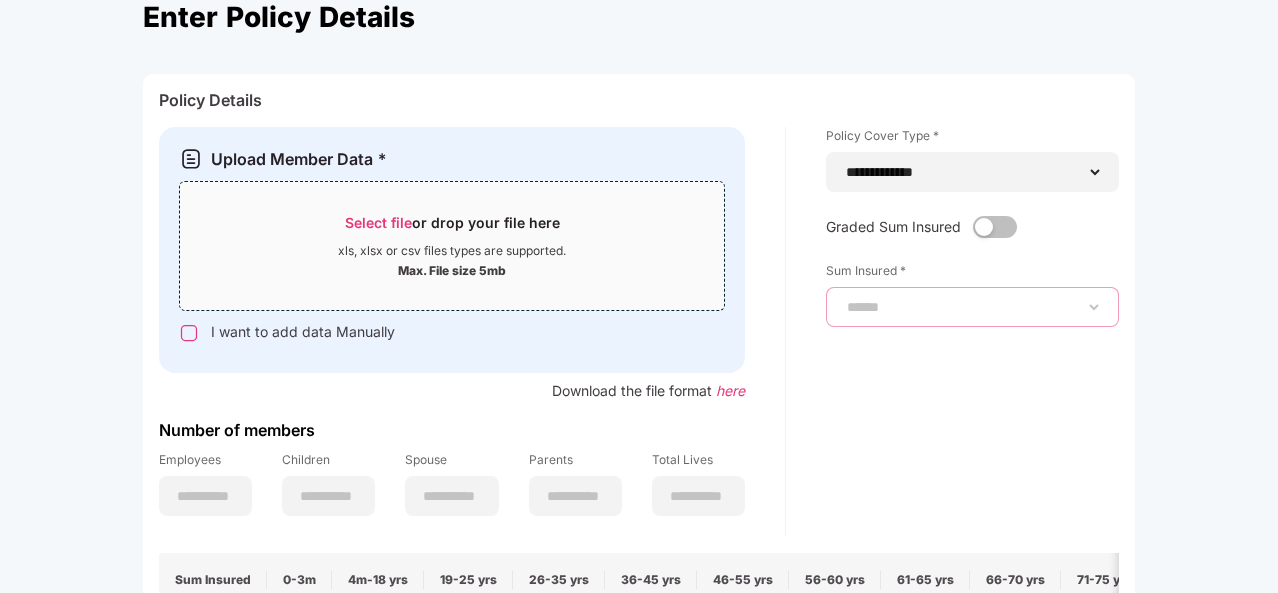 click on "**********" at bounding box center [972, 307] 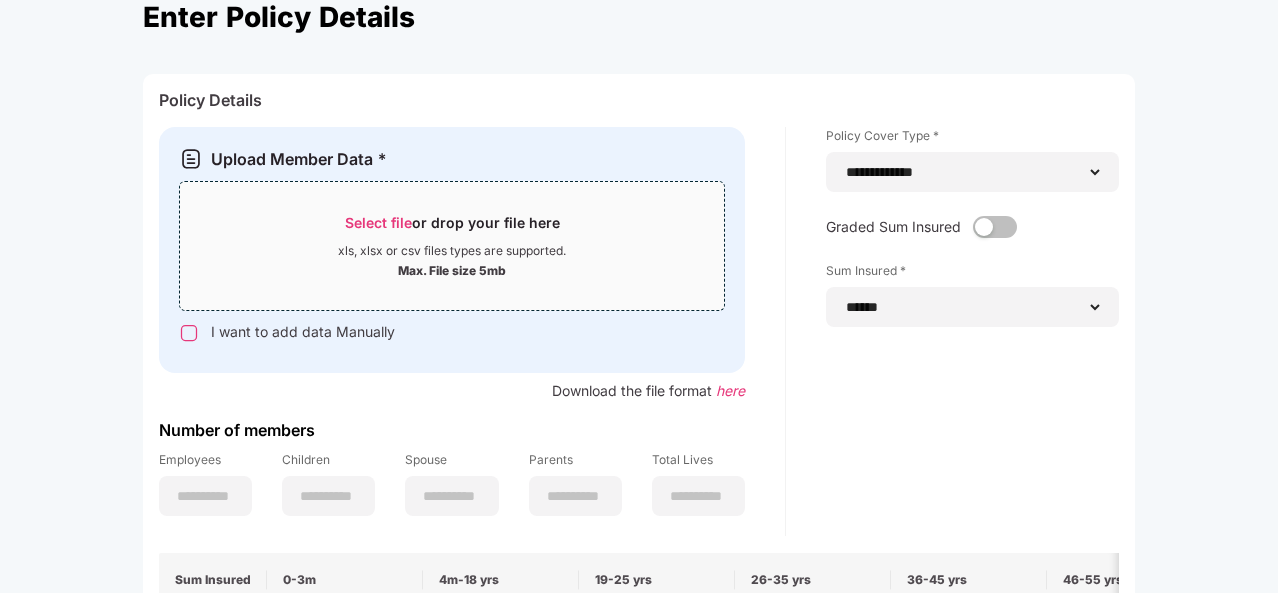 click on "Select file" at bounding box center [378, 222] 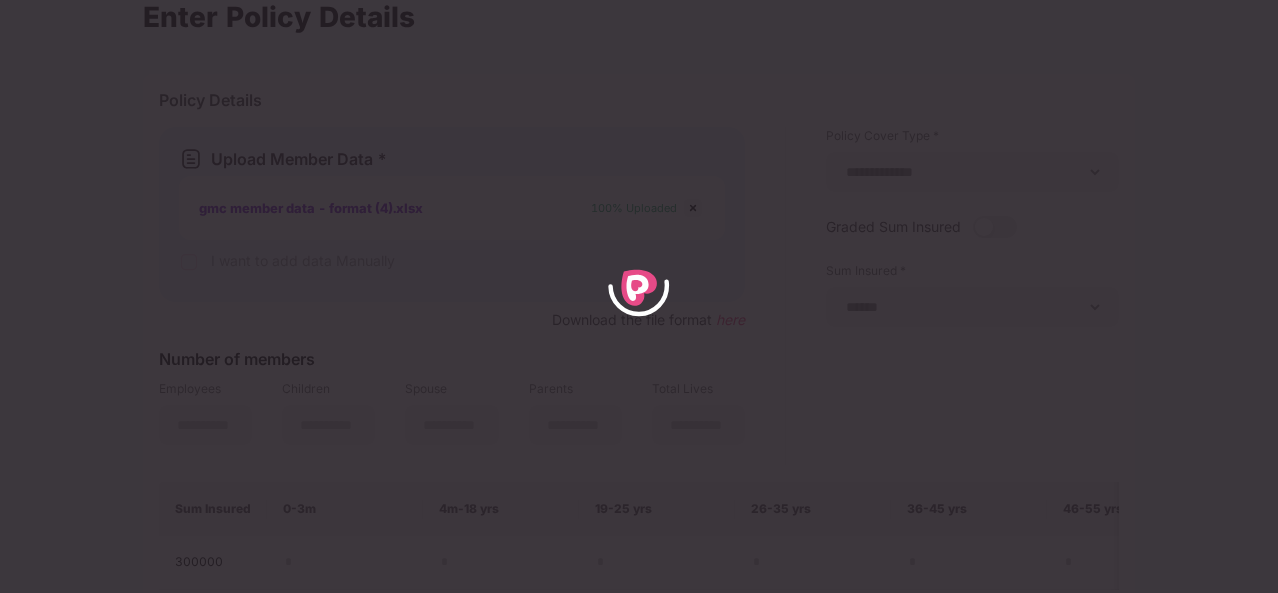 type on "*" 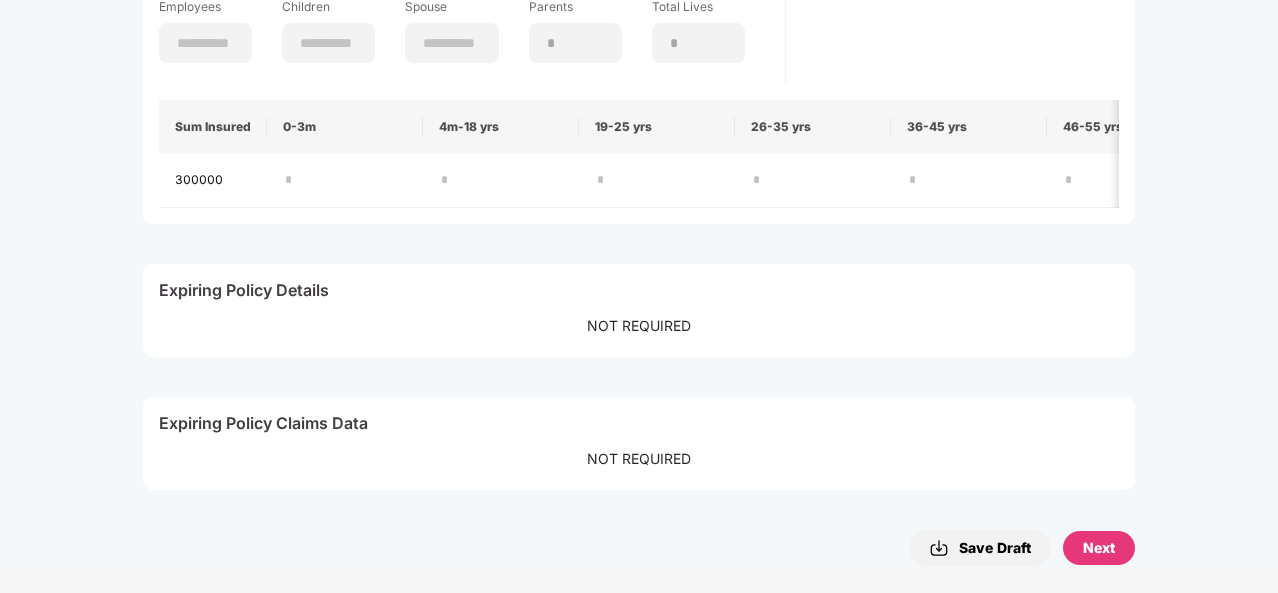 scroll, scrollTop: 290, scrollLeft: 0, axis: vertical 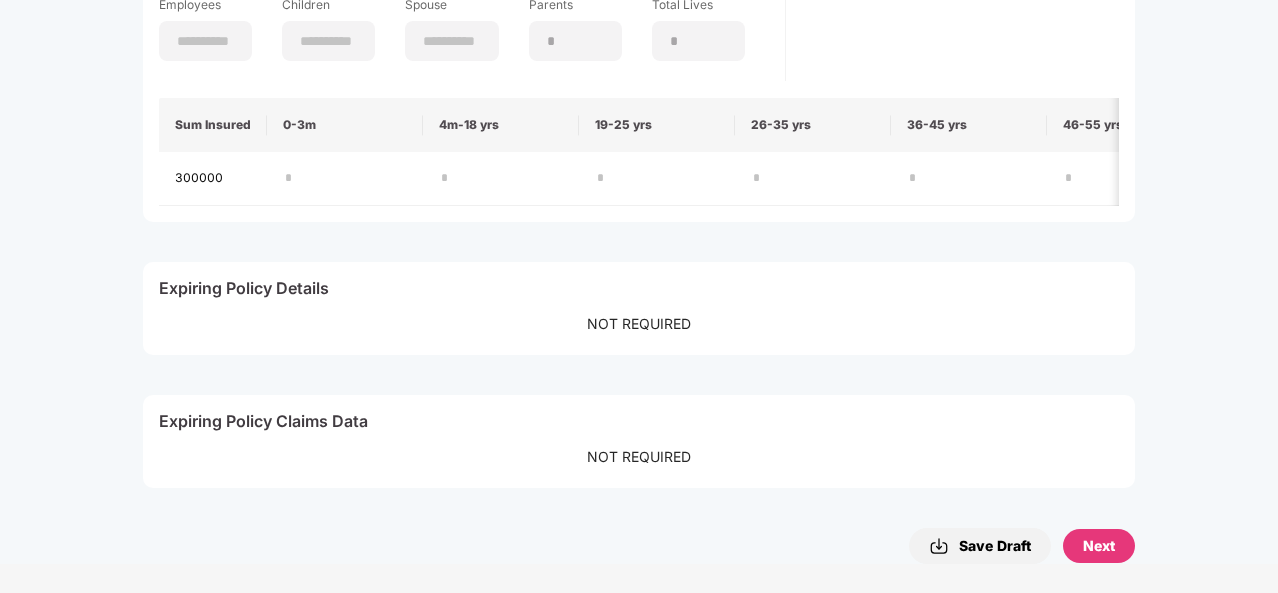 click on "Next" at bounding box center [1099, 546] 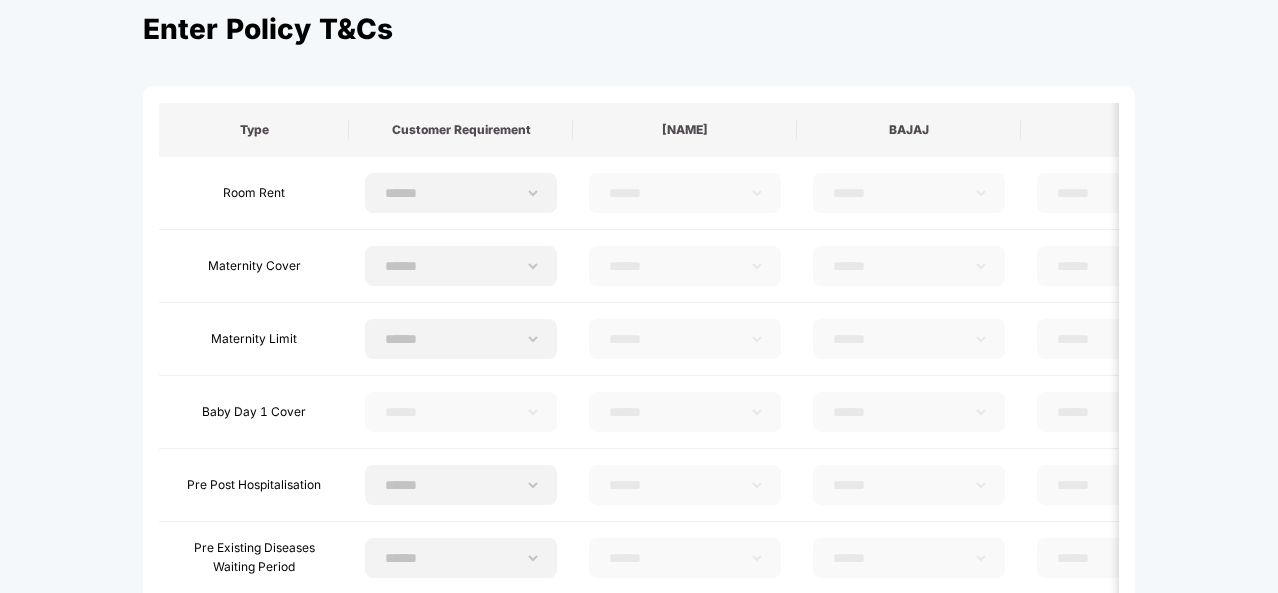 scroll, scrollTop: 98, scrollLeft: 0, axis: vertical 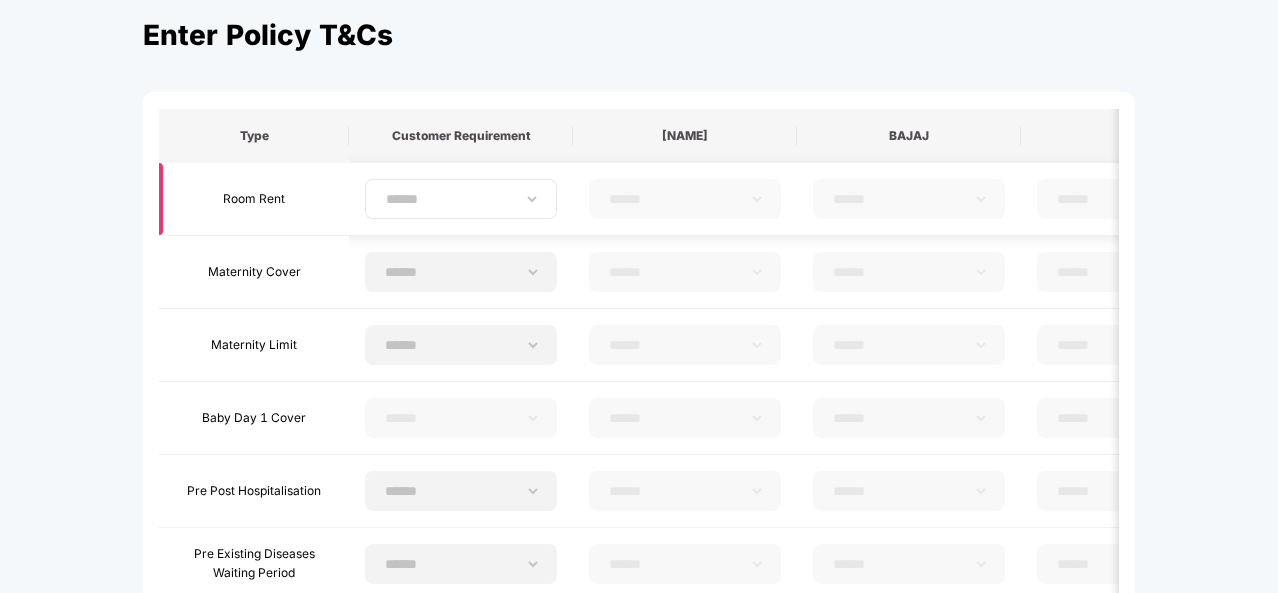click on "**********" at bounding box center (461, 199) 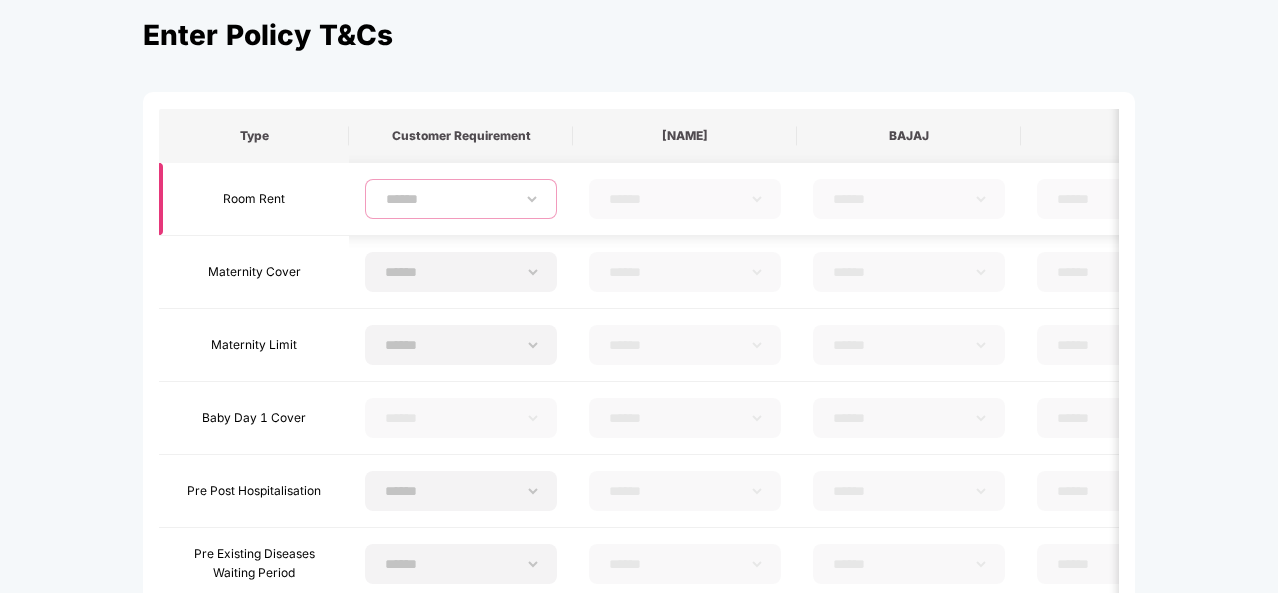 click on "**********" at bounding box center [461, 199] 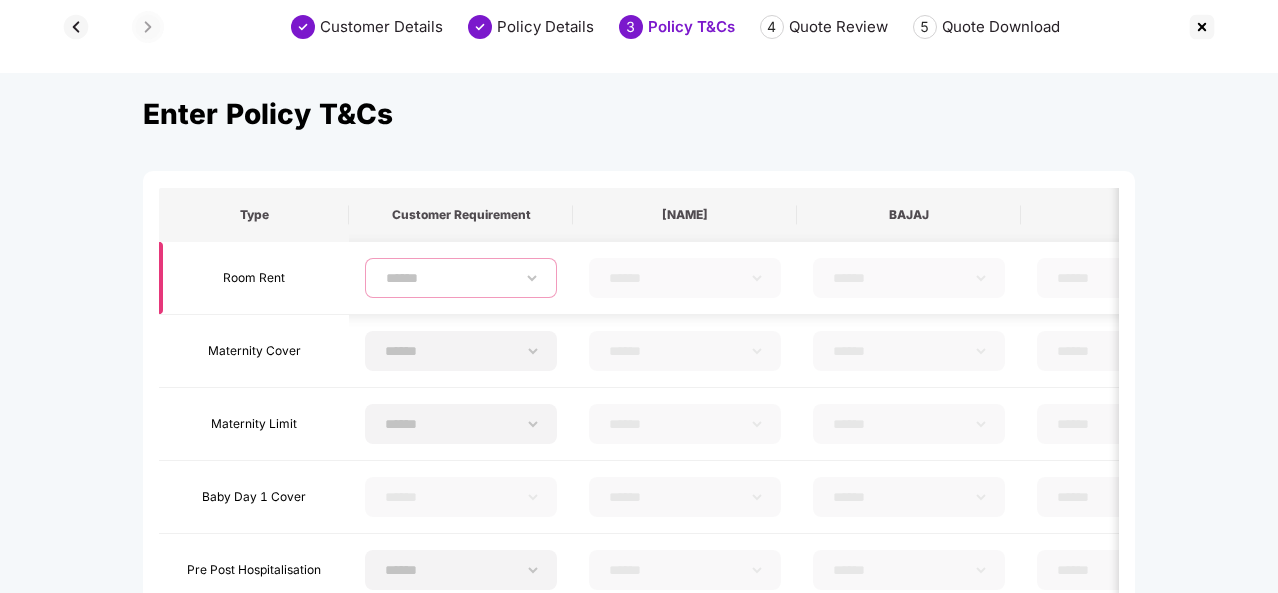 scroll, scrollTop: 18, scrollLeft: 0, axis: vertical 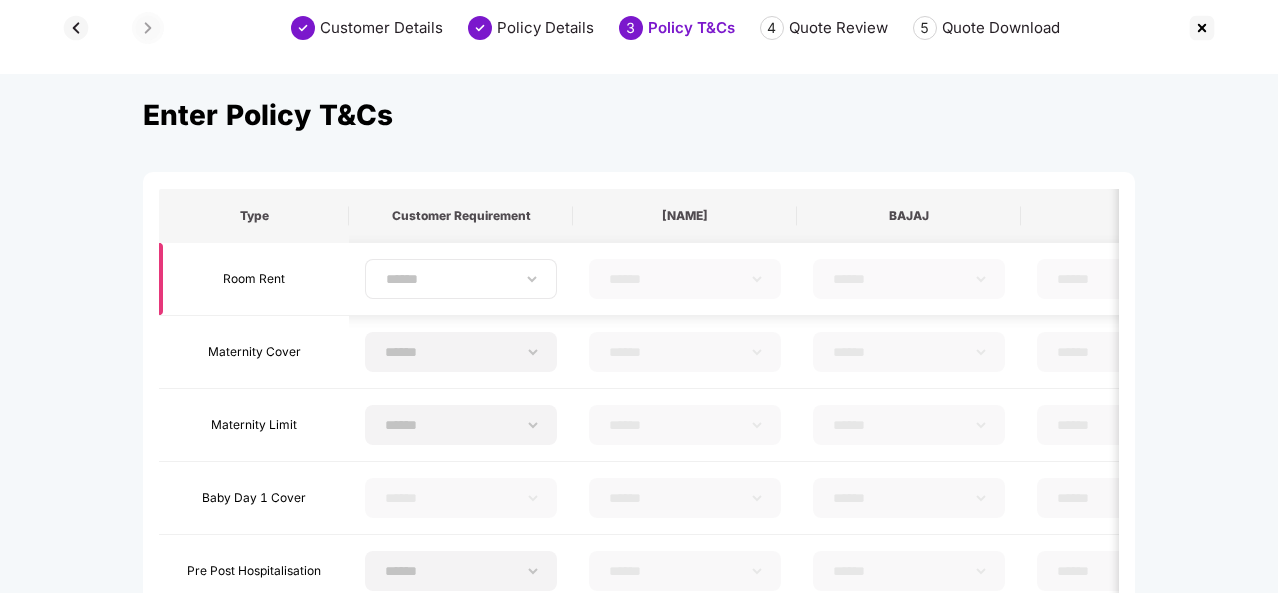 click on "**********" at bounding box center (461, 279) 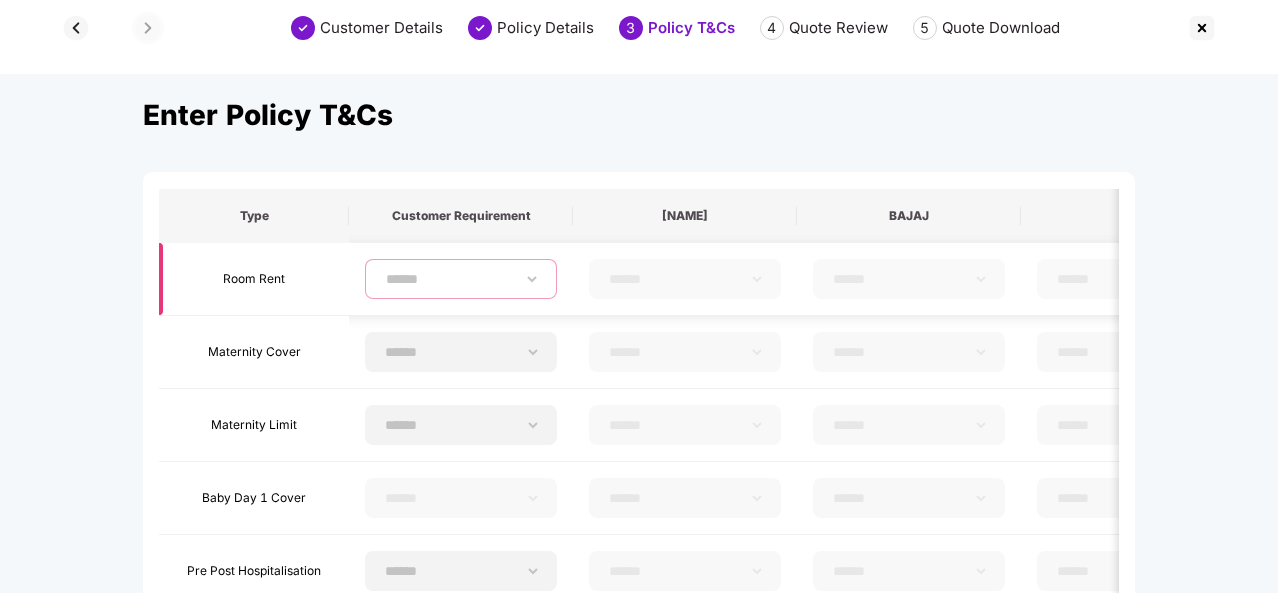 click on "**********" at bounding box center (461, 279) 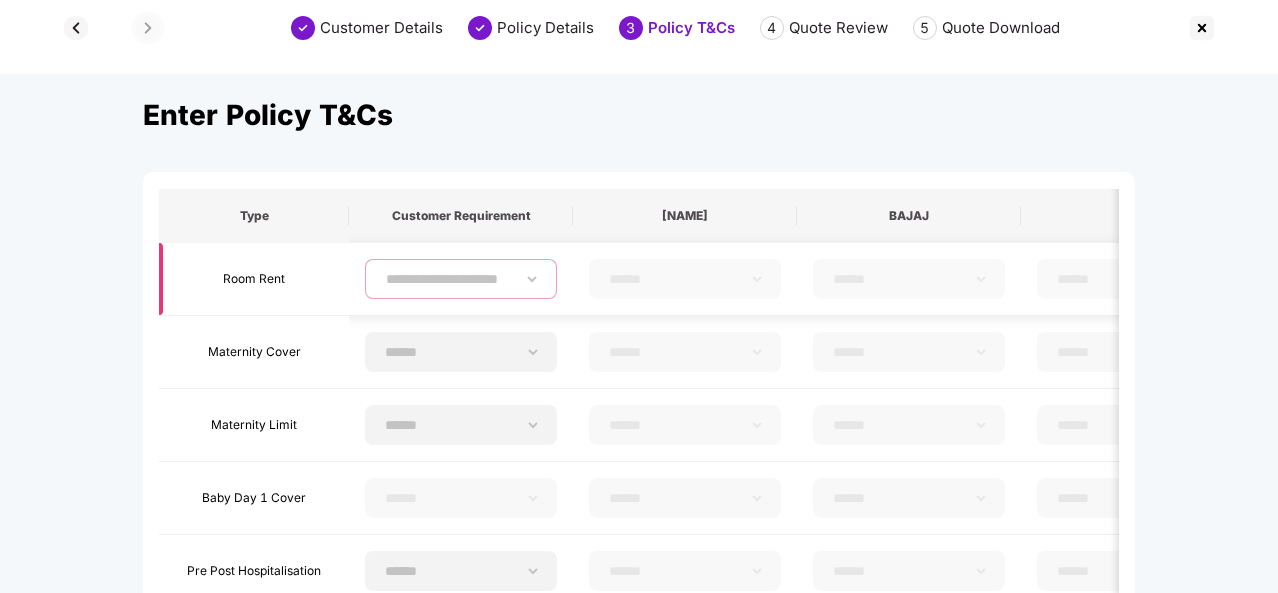 click on "**********" at bounding box center (461, 279) 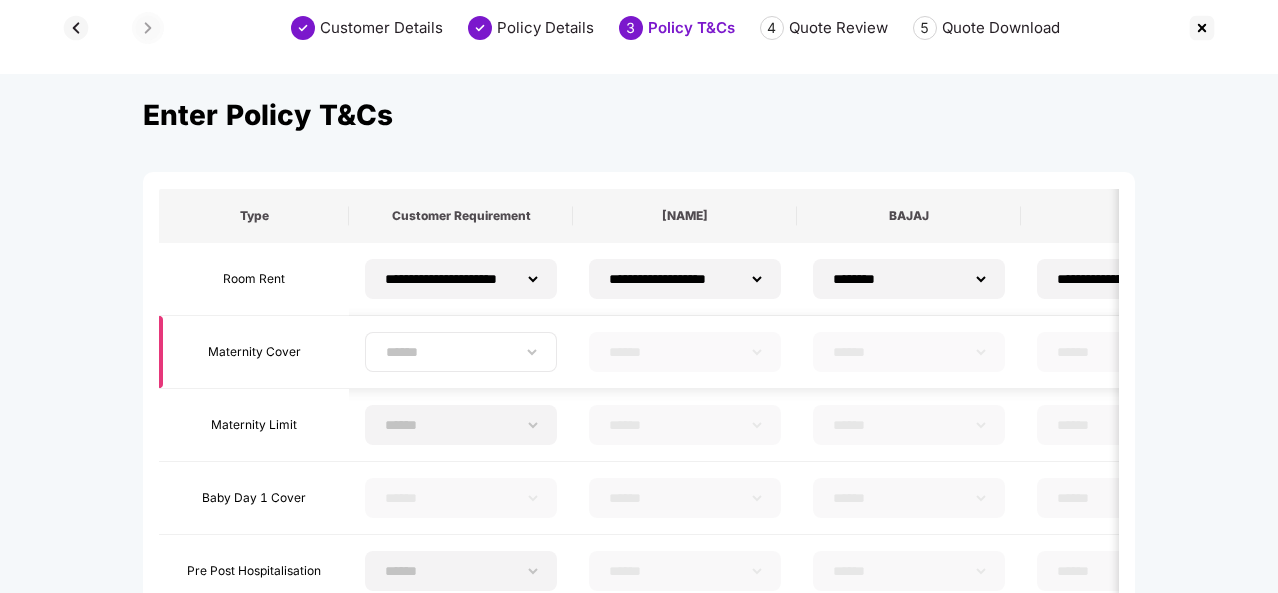 click on "****** *** **" at bounding box center (461, 352) 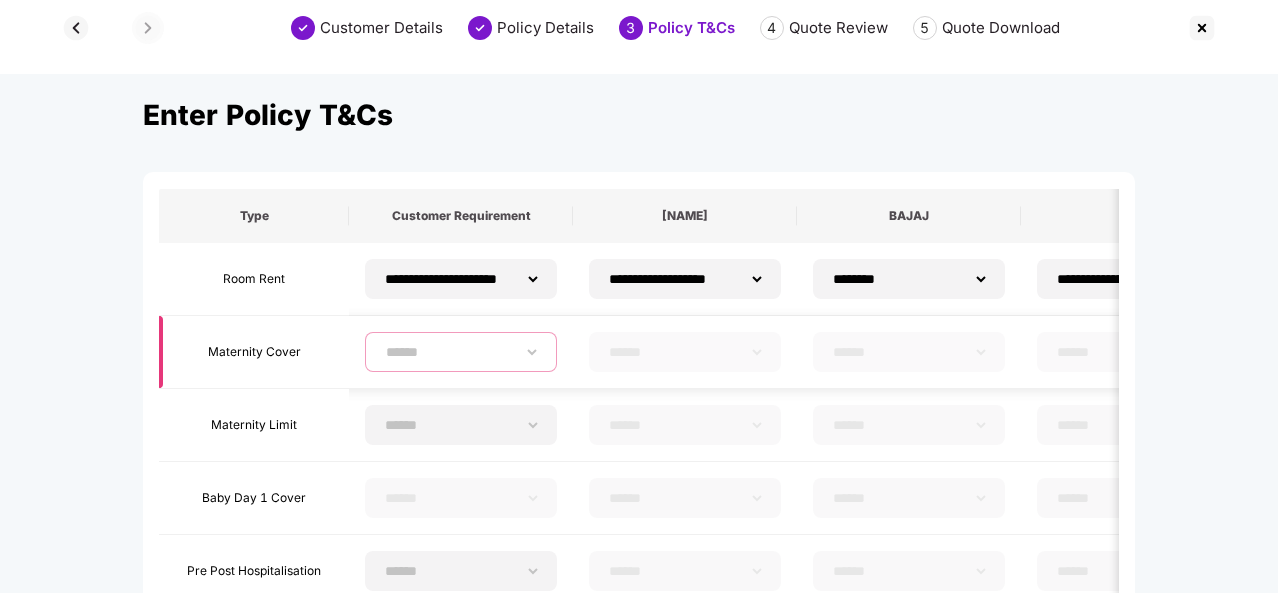 click on "****** *** **" at bounding box center [461, 352] 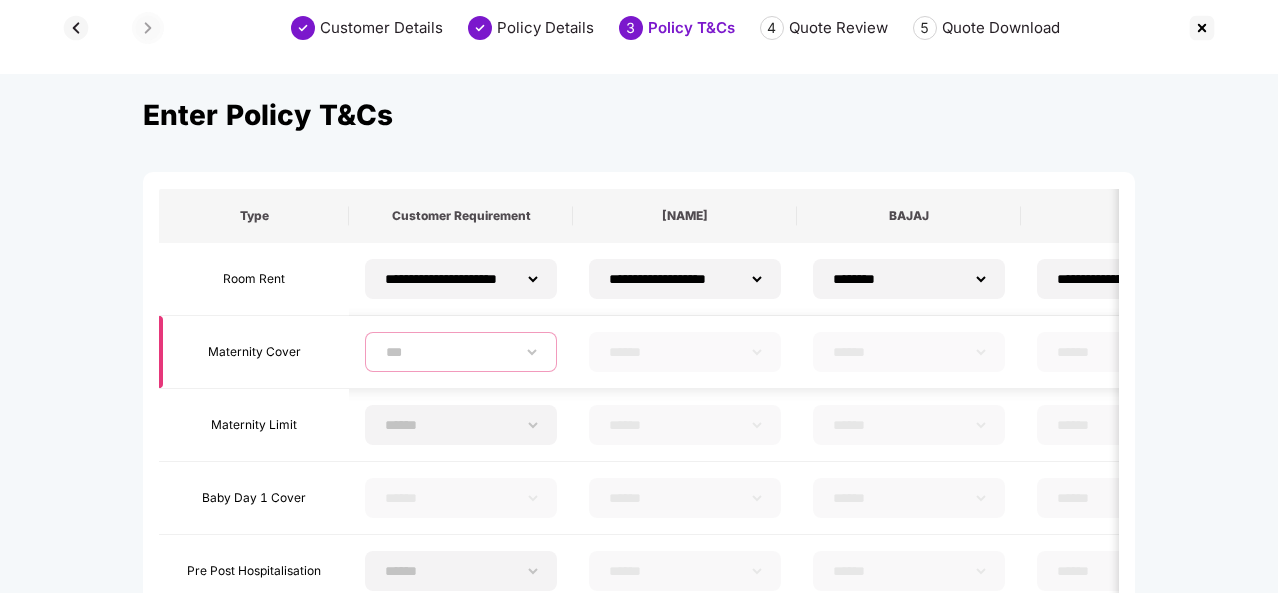 click on "****** *** **" at bounding box center (461, 352) 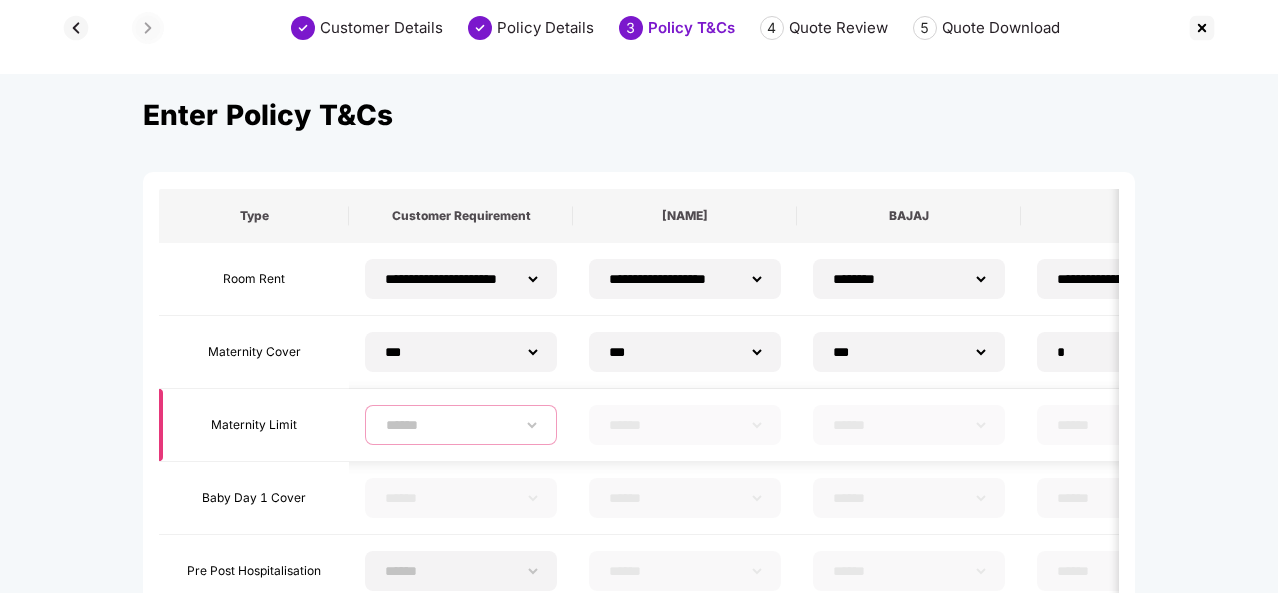 click on "**********" at bounding box center [461, 425] 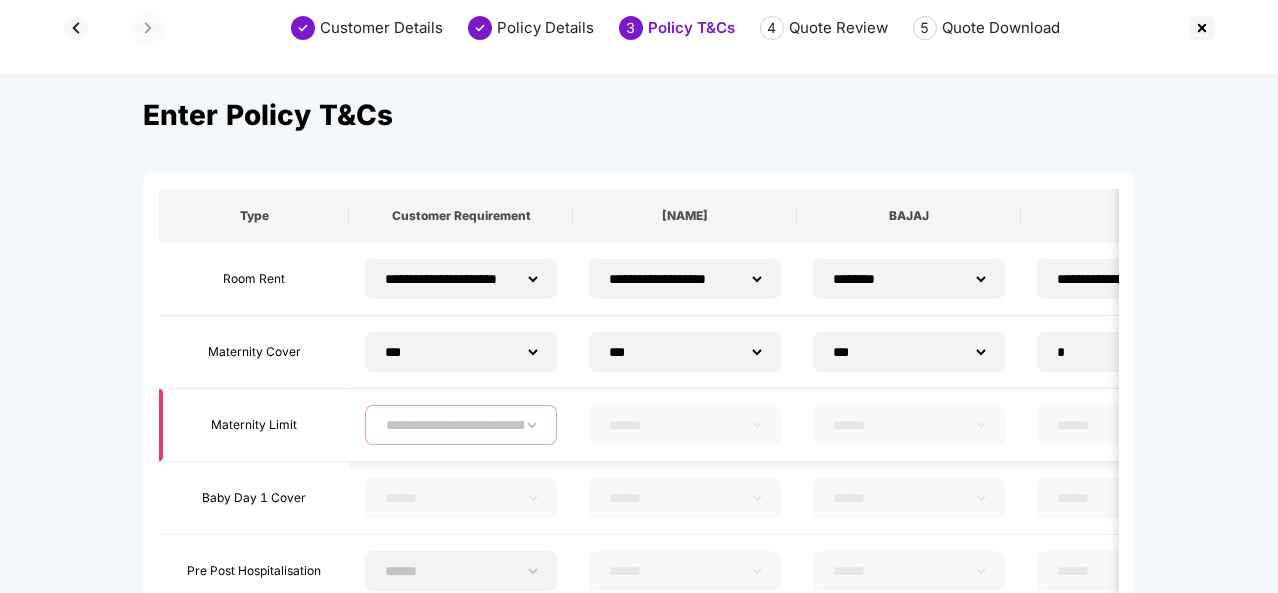 click on "**********" at bounding box center [461, 425] 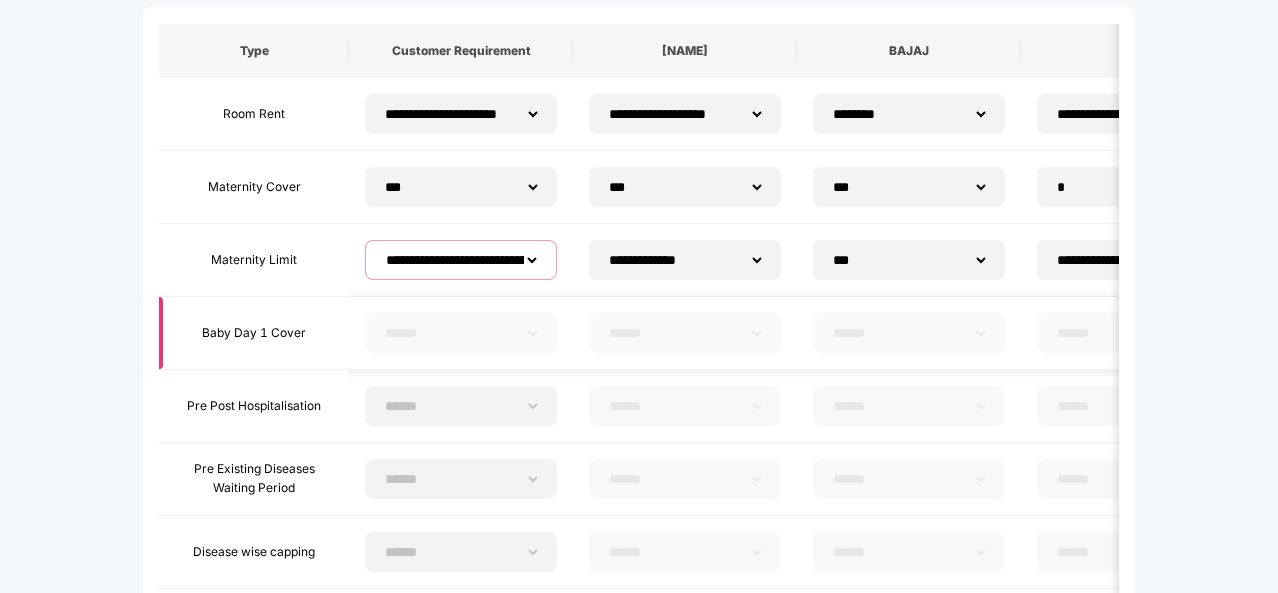 scroll, scrollTop: 192, scrollLeft: 0, axis: vertical 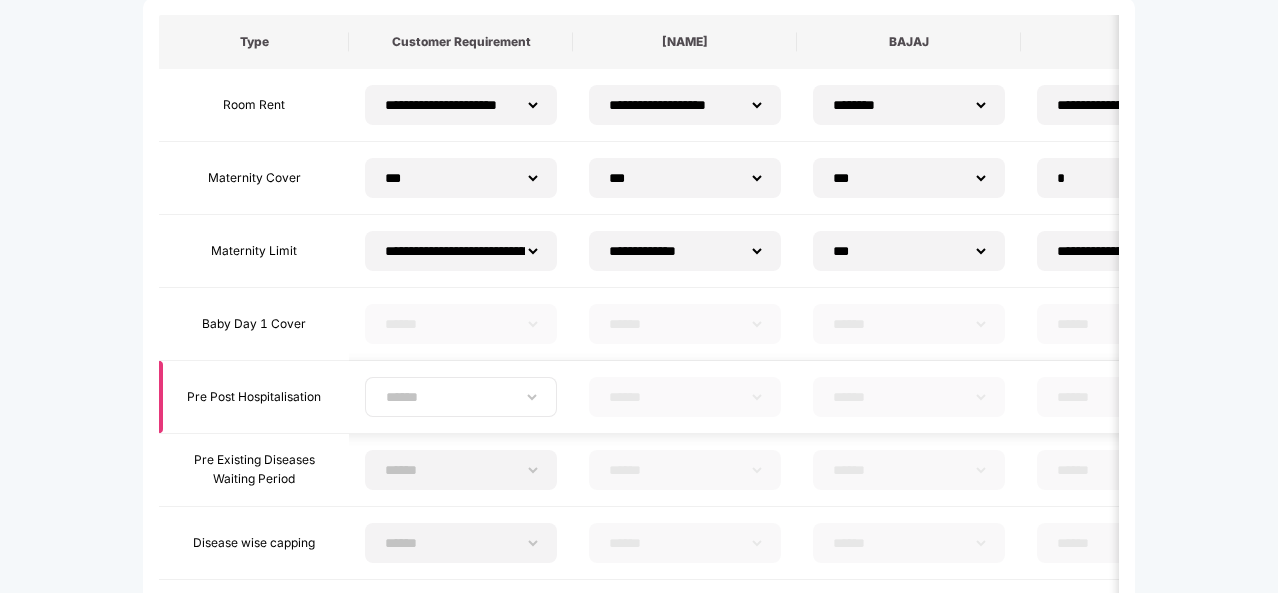 click on "**********" at bounding box center (461, 397) 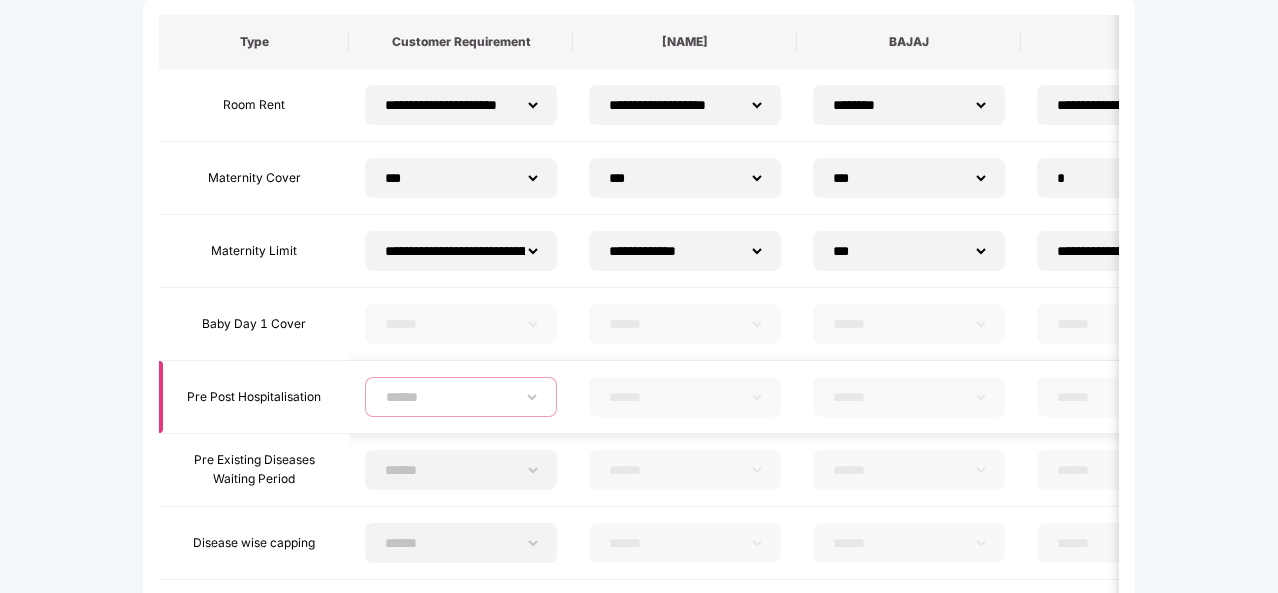 click on "**********" at bounding box center [461, 397] 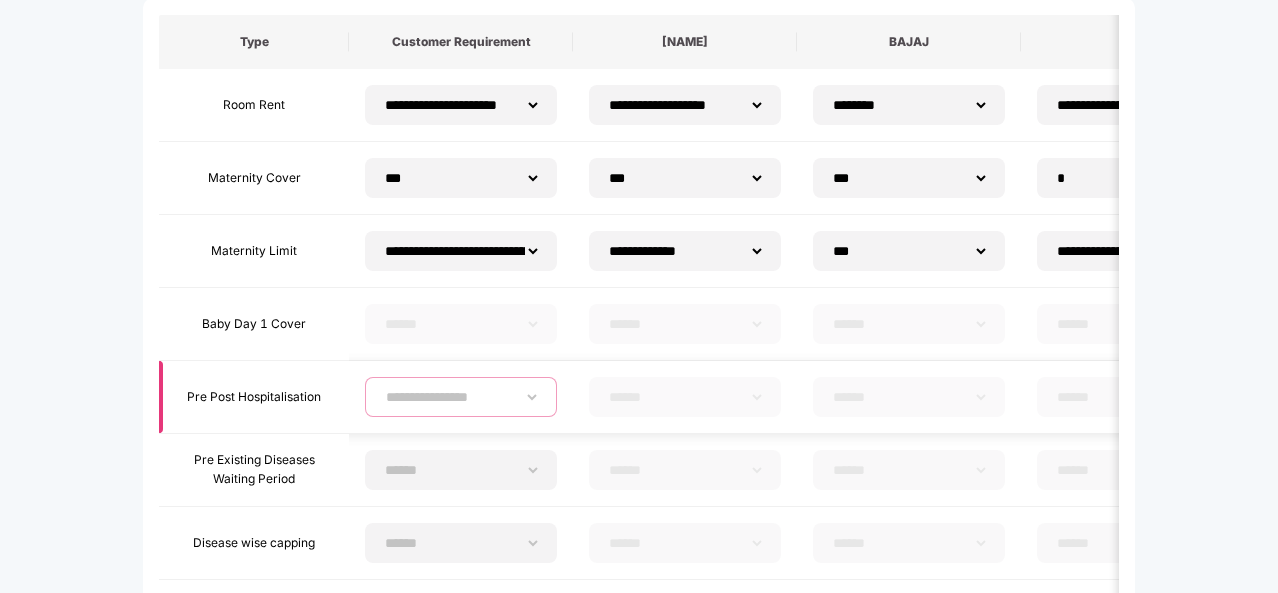 click on "**********" at bounding box center [461, 397] 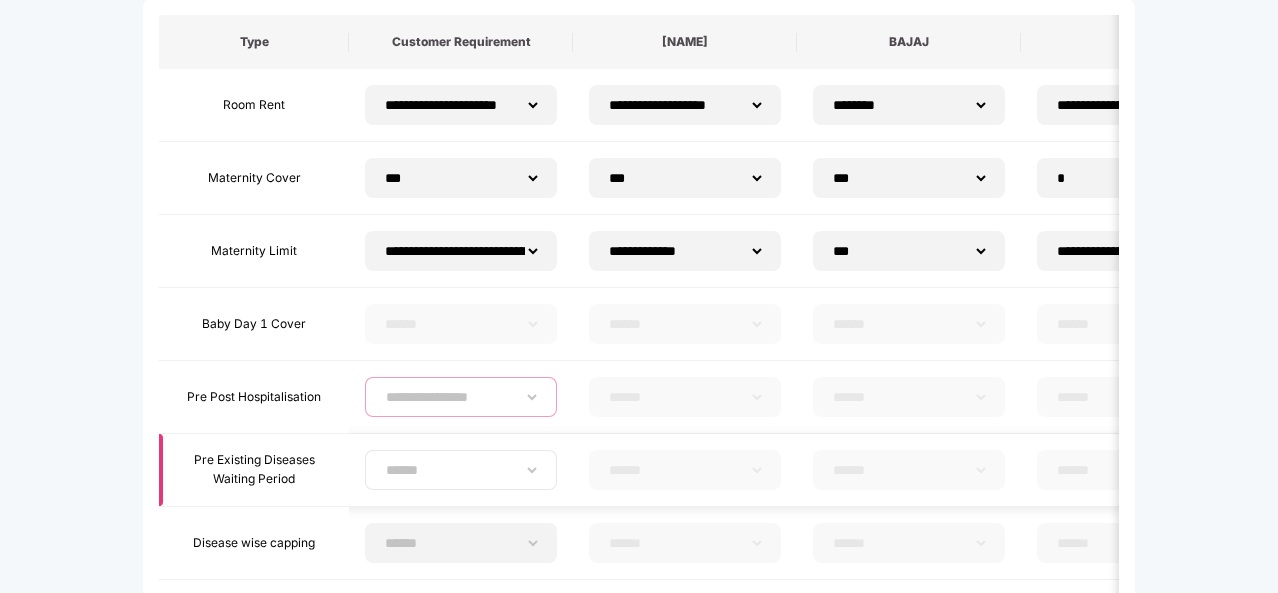 select on "**********" 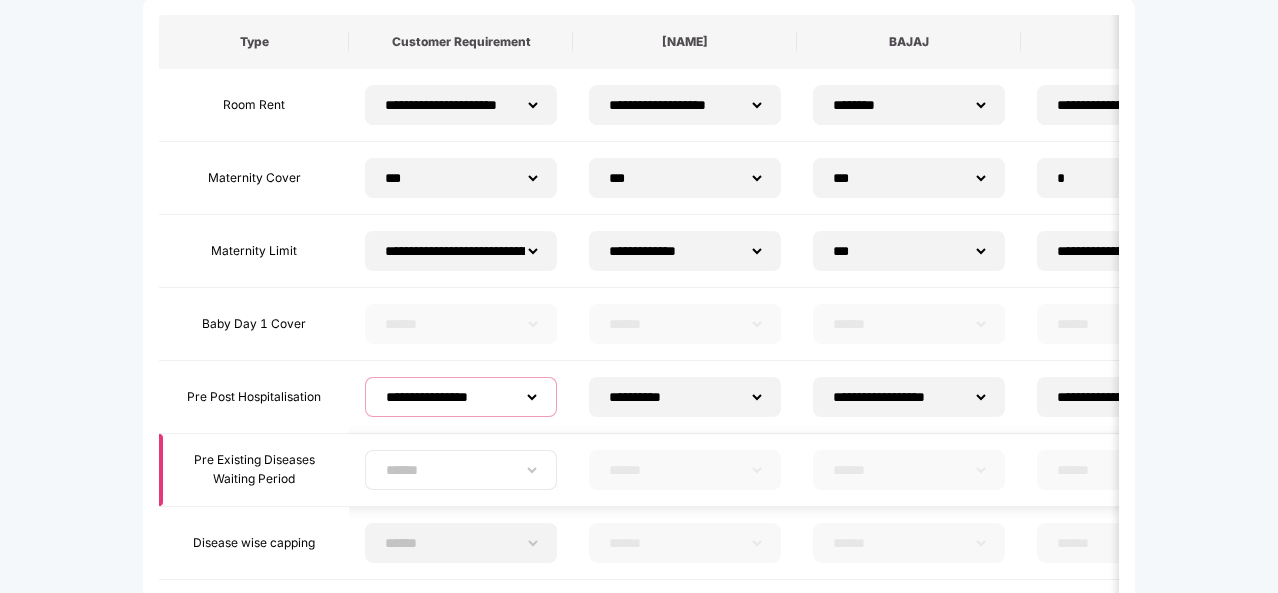 scroll, scrollTop: 367, scrollLeft: 0, axis: vertical 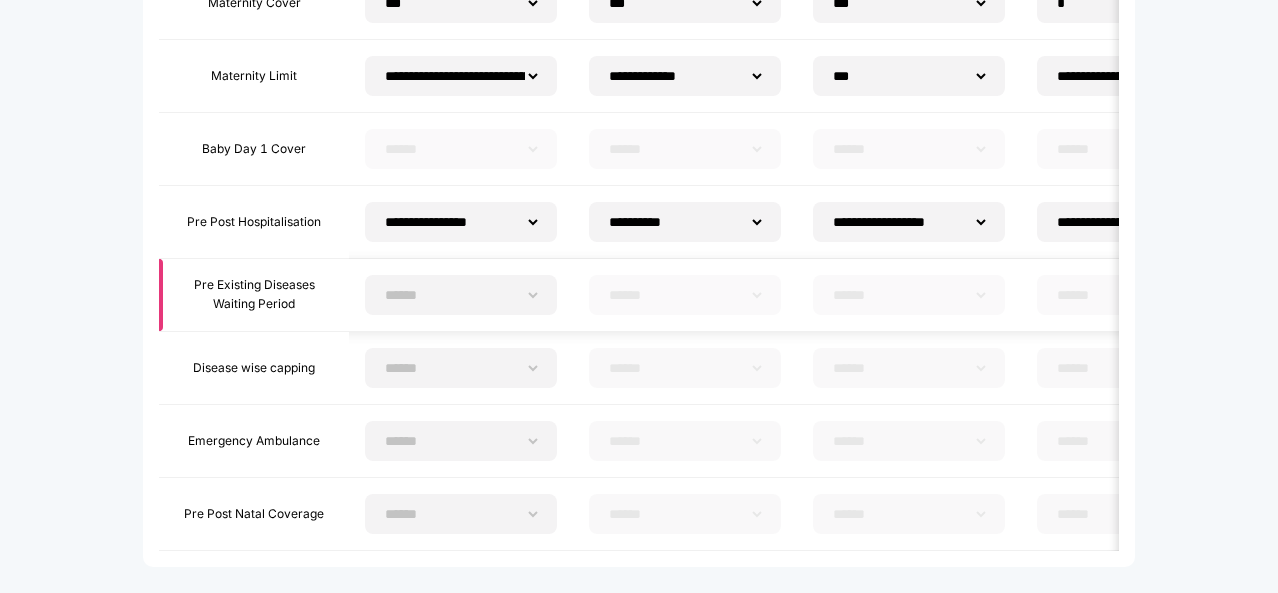 click on "**********" at bounding box center [461, 295] 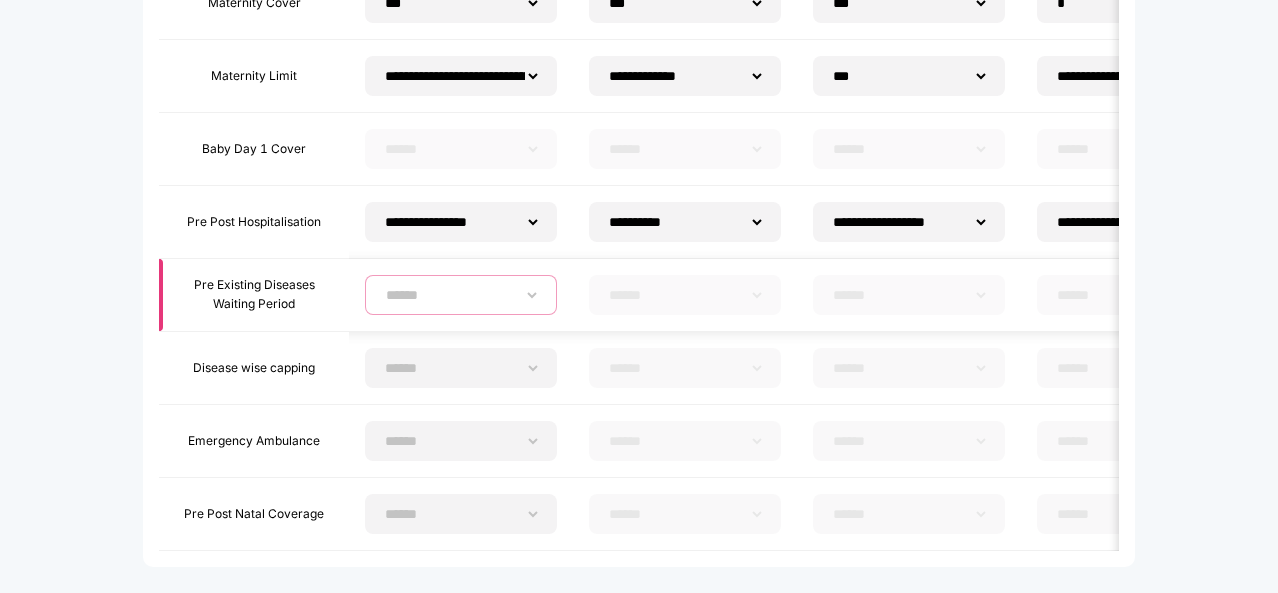 click on "**********" at bounding box center (461, 295) 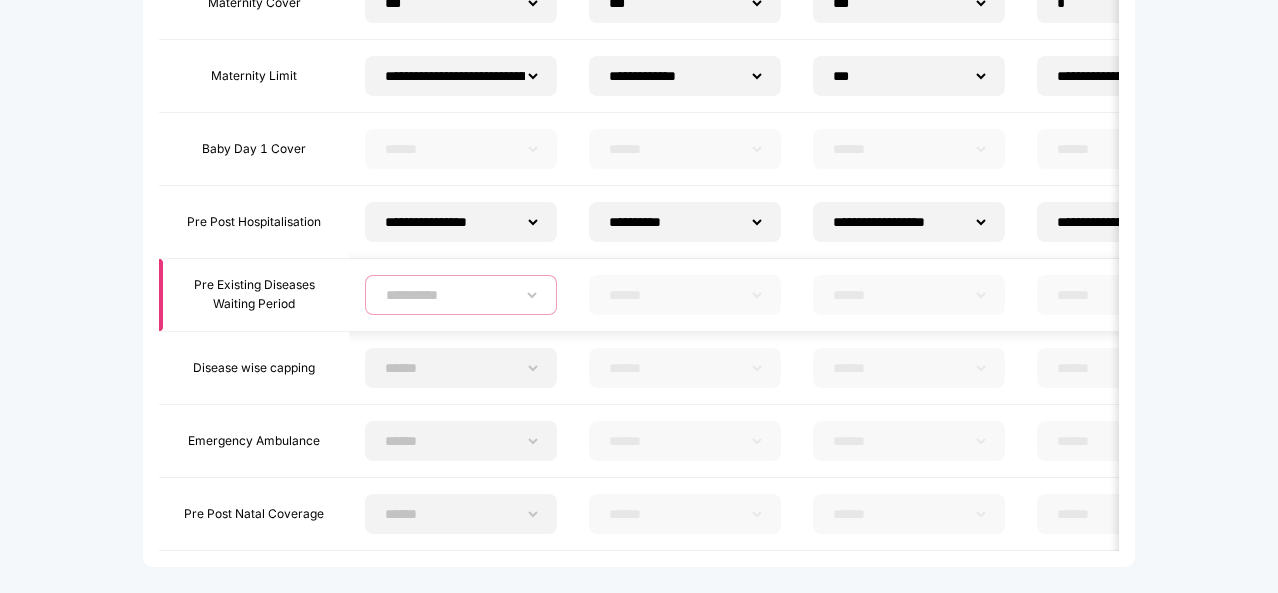 click on "**********" at bounding box center [461, 295] 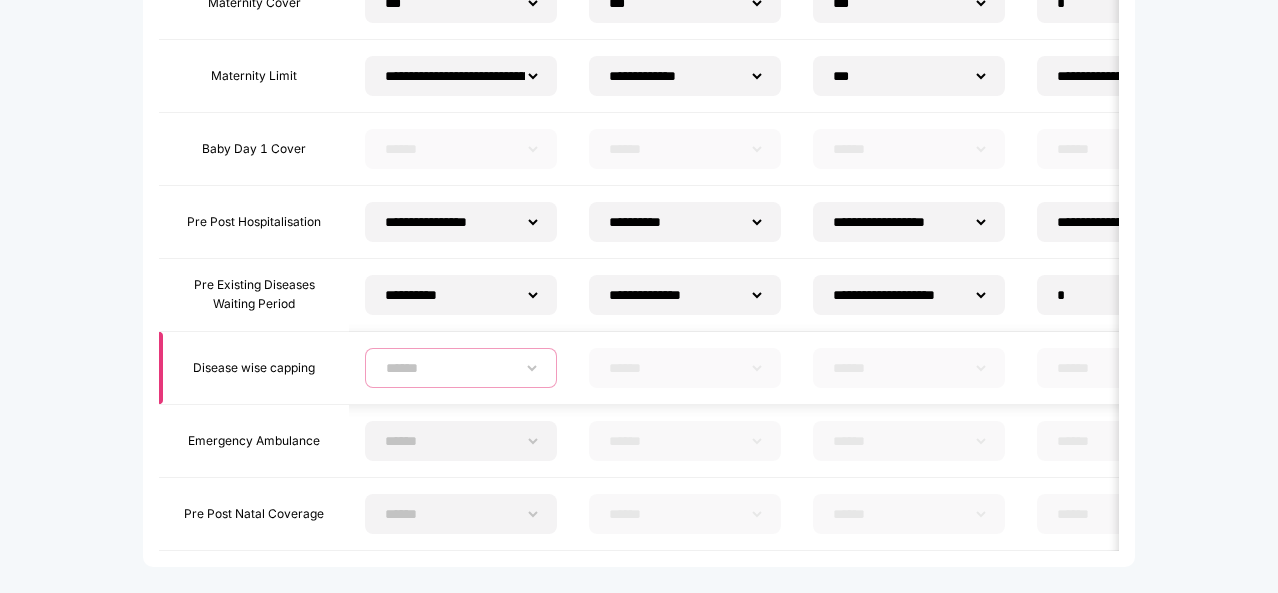 click on "****** ******** ******* ****** *****" at bounding box center (461, 368) 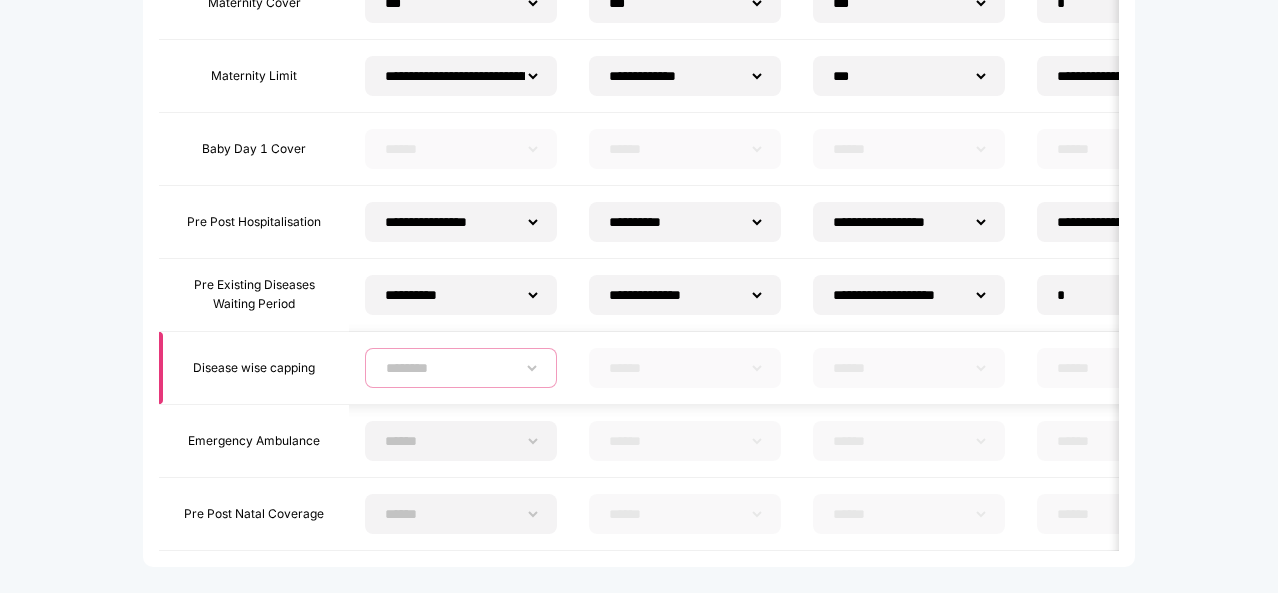 click on "****** ******** ******* ****** *****" at bounding box center (461, 368) 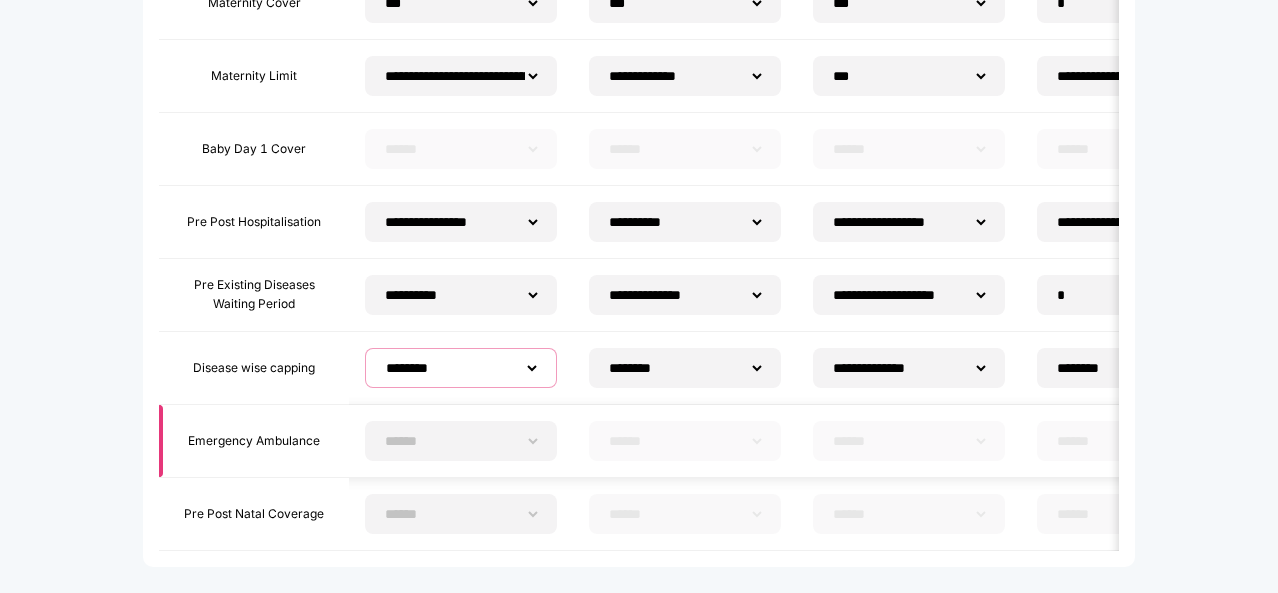 scroll, scrollTop: 464, scrollLeft: 0, axis: vertical 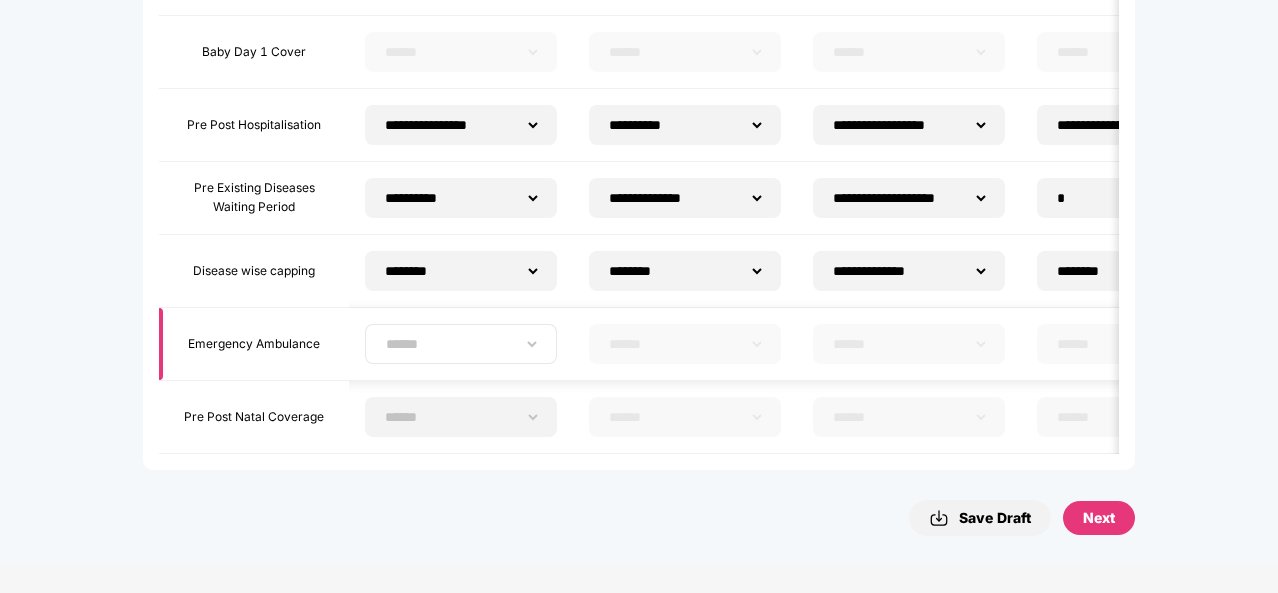 click on "****** **** ****" at bounding box center (461, 344) 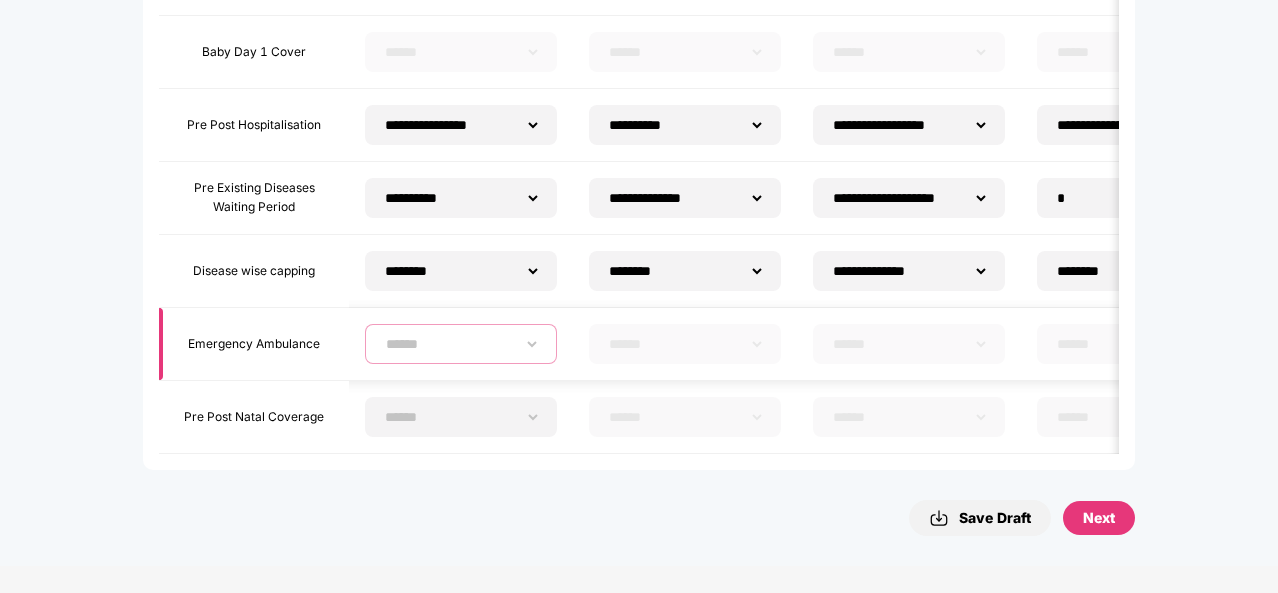 click on "****** **** ****" at bounding box center [461, 344] 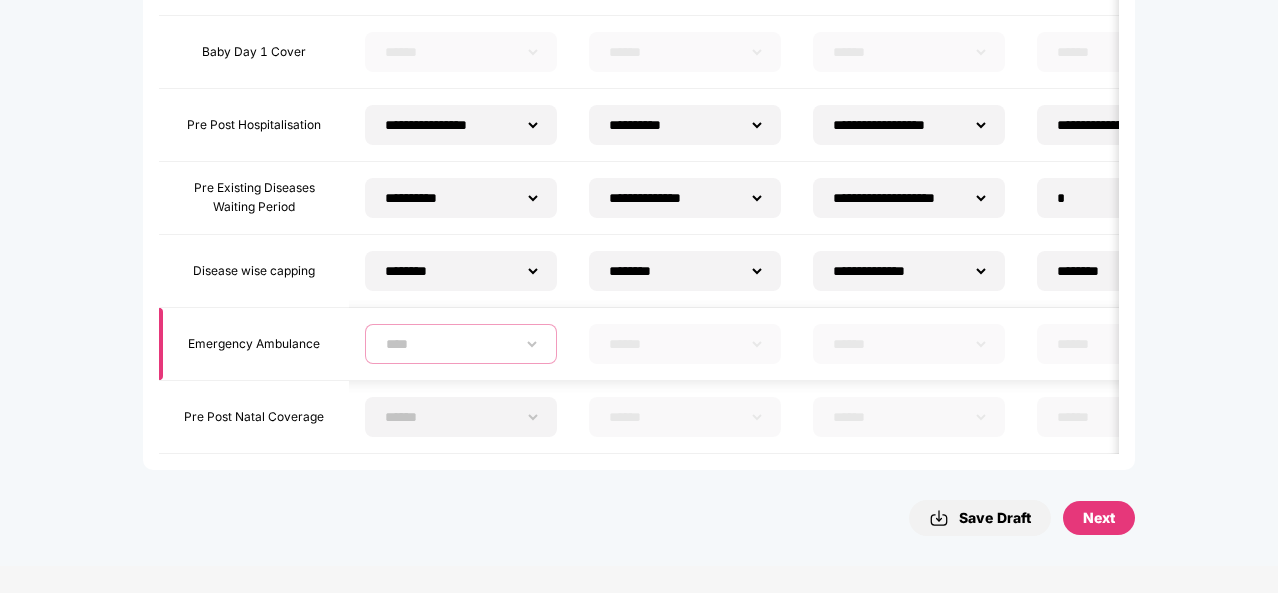 click on "****** **** ****" at bounding box center (461, 344) 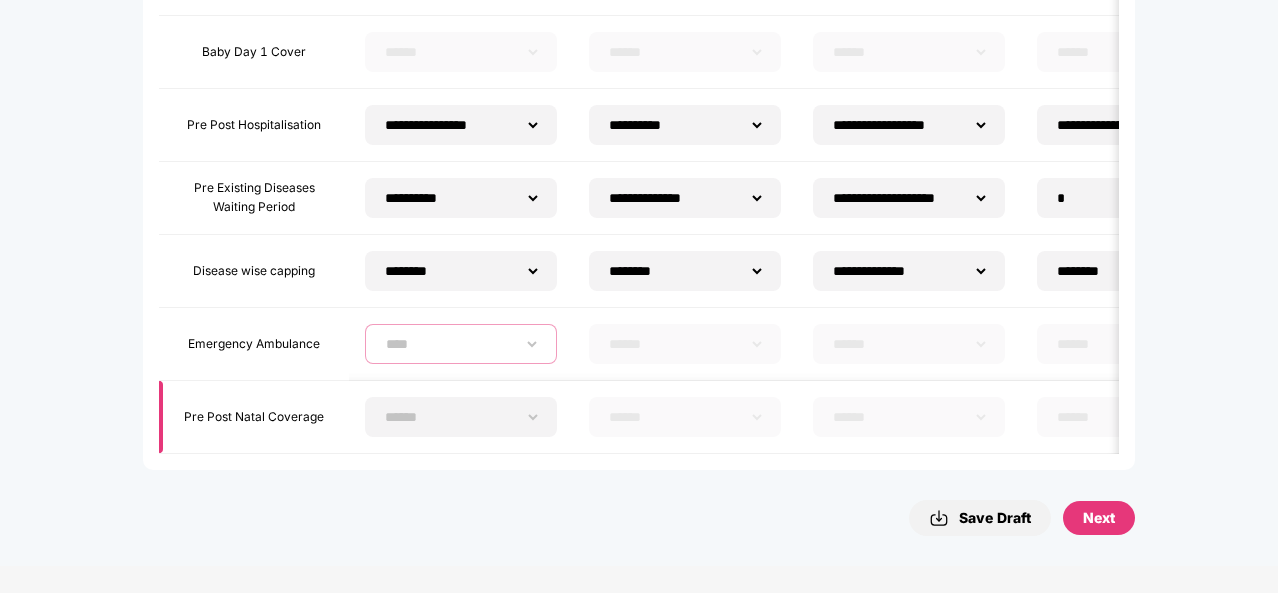 select on "****" 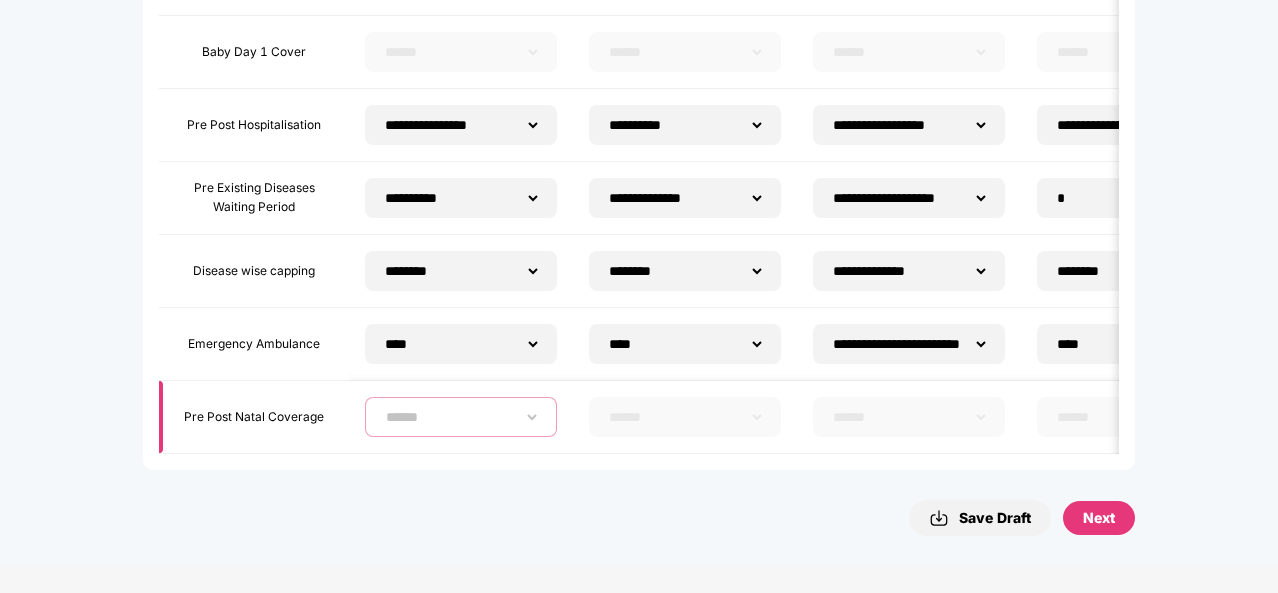 click on "**********" at bounding box center (461, 417) 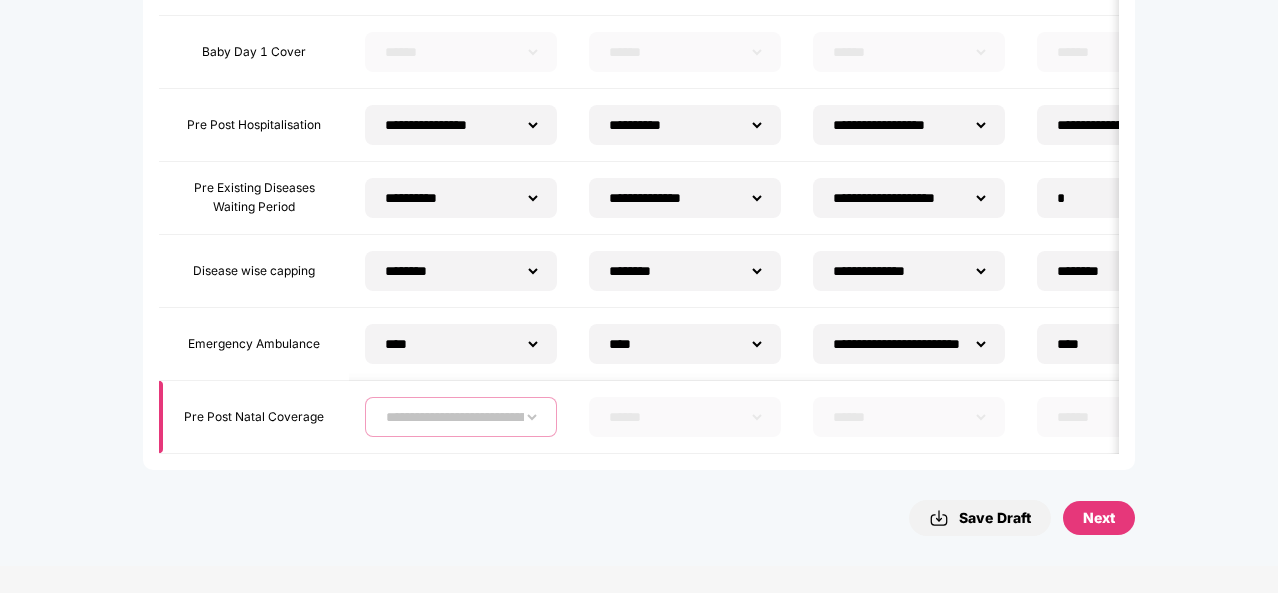 click on "**********" at bounding box center (461, 417) 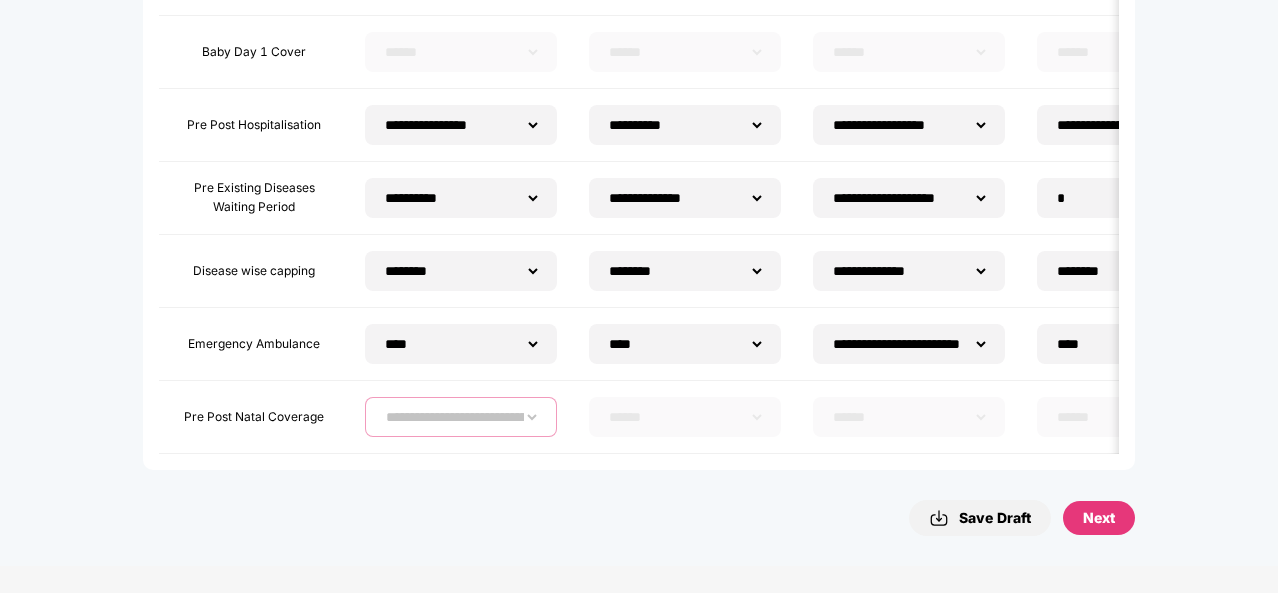 select on "****" 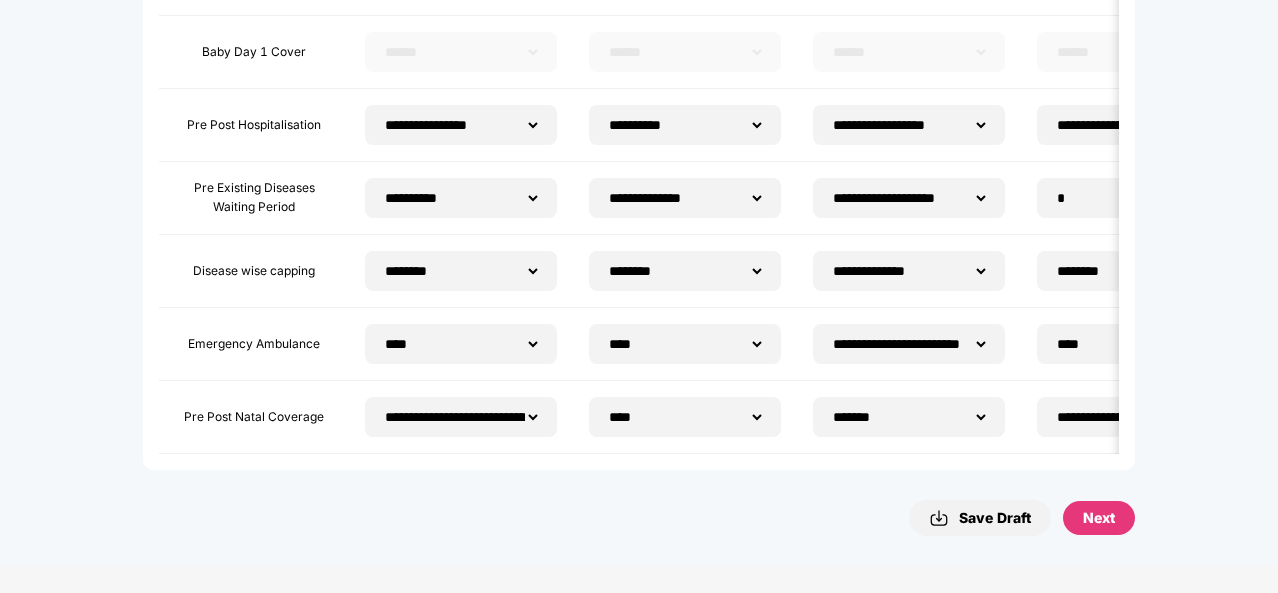 click on "Next" at bounding box center [1099, 518] 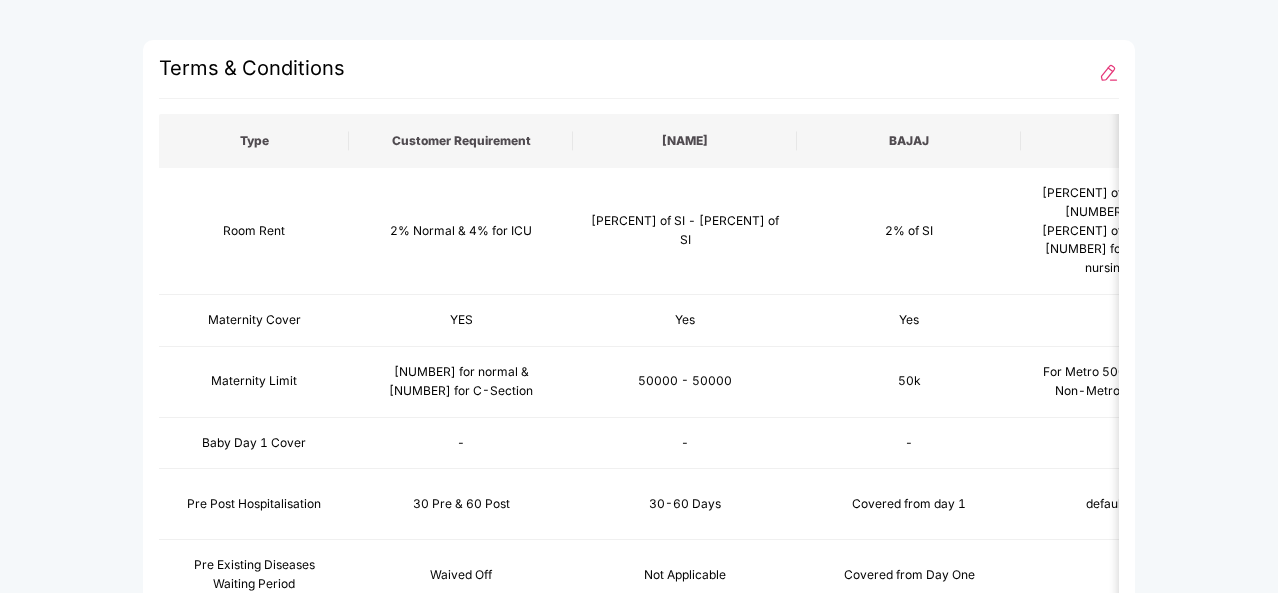 scroll, scrollTop: 1275, scrollLeft: 0, axis: vertical 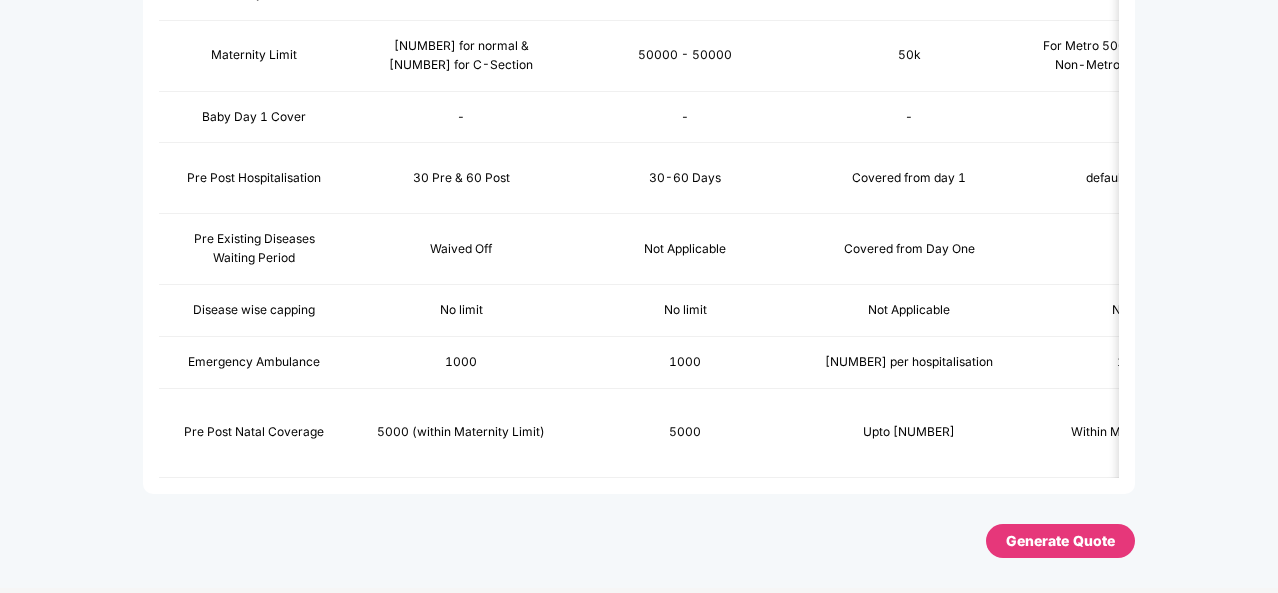 click on "Generate Quote" at bounding box center [1060, 541] 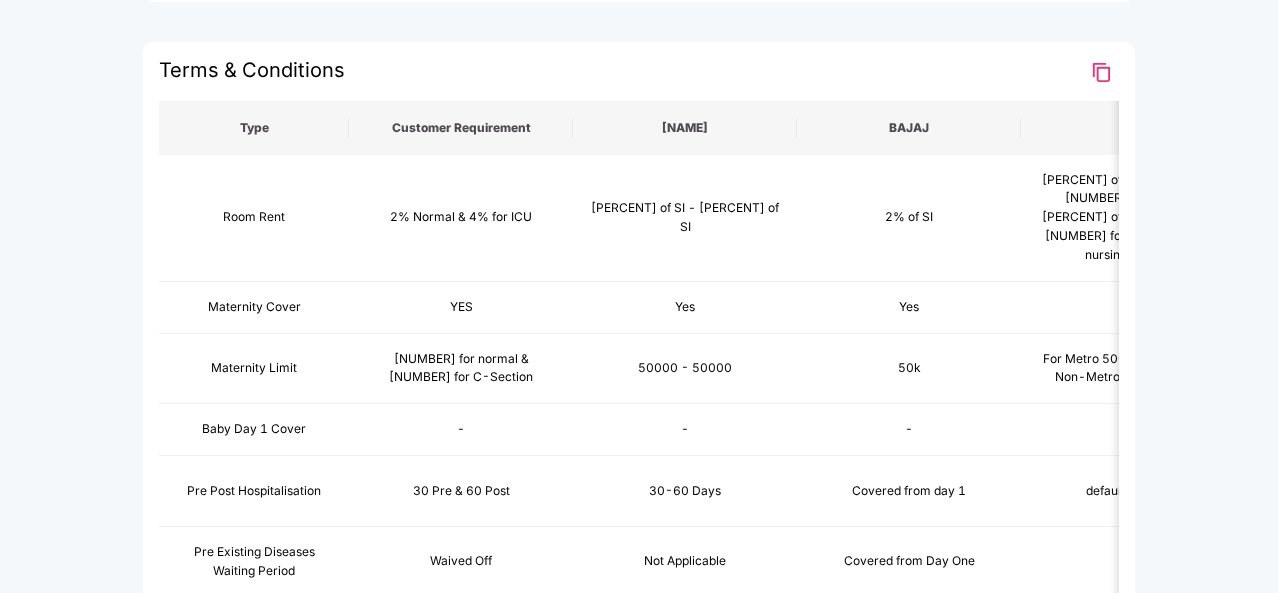 scroll, scrollTop: 478, scrollLeft: 0, axis: vertical 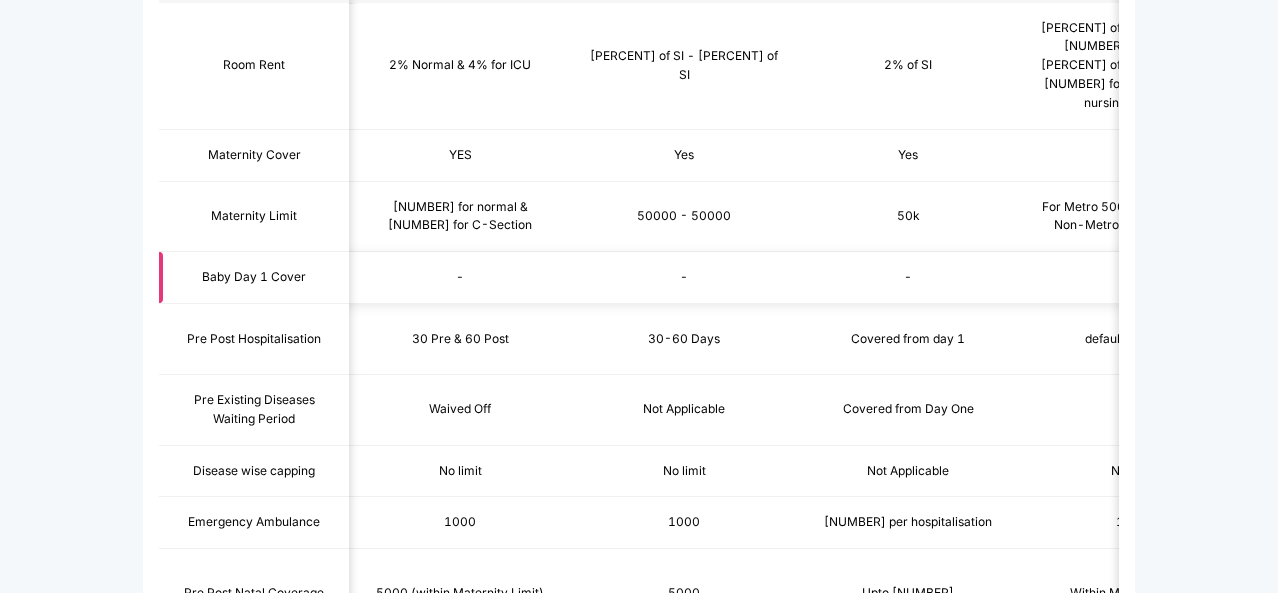 click on "-" at bounding box center [460, 277] 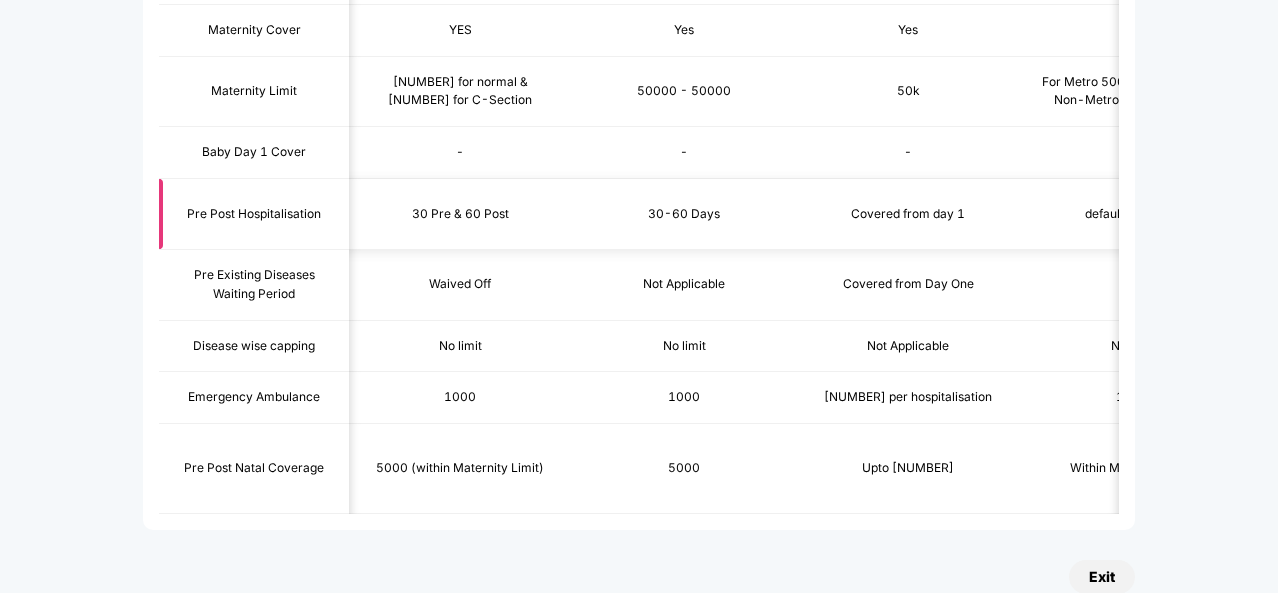 scroll, scrollTop: 753, scrollLeft: 0, axis: vertical 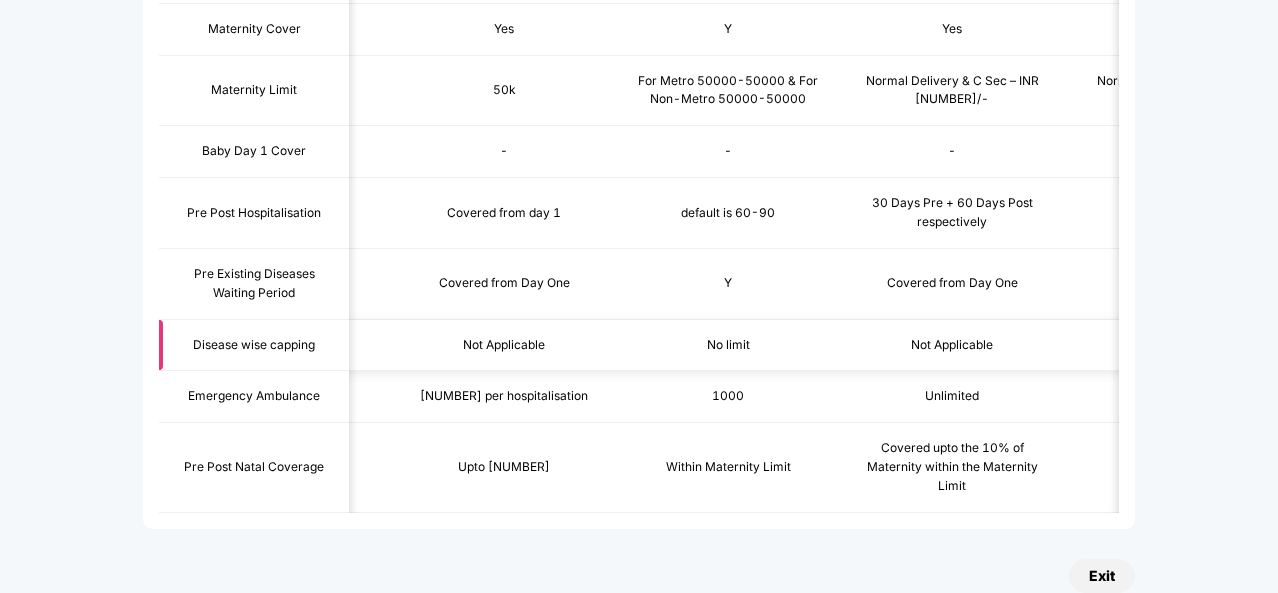 click on "Not Applicable" at bounding box center [504, 345] 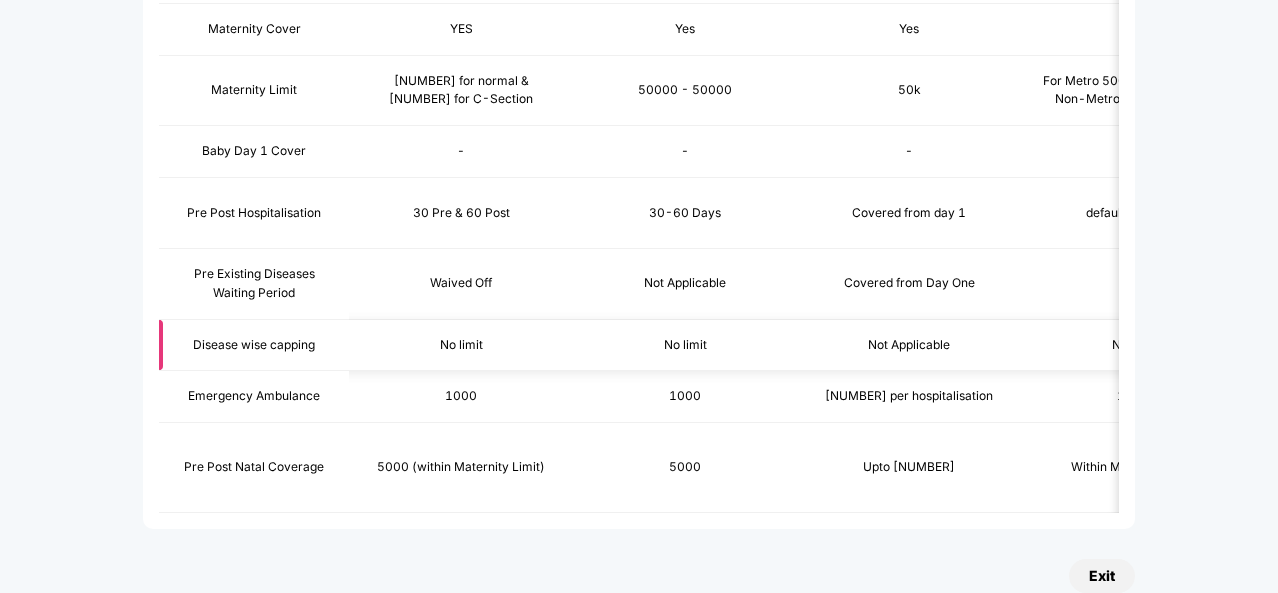scroll, scrollTop: 790, scrollLeft: 0, axis: vertical 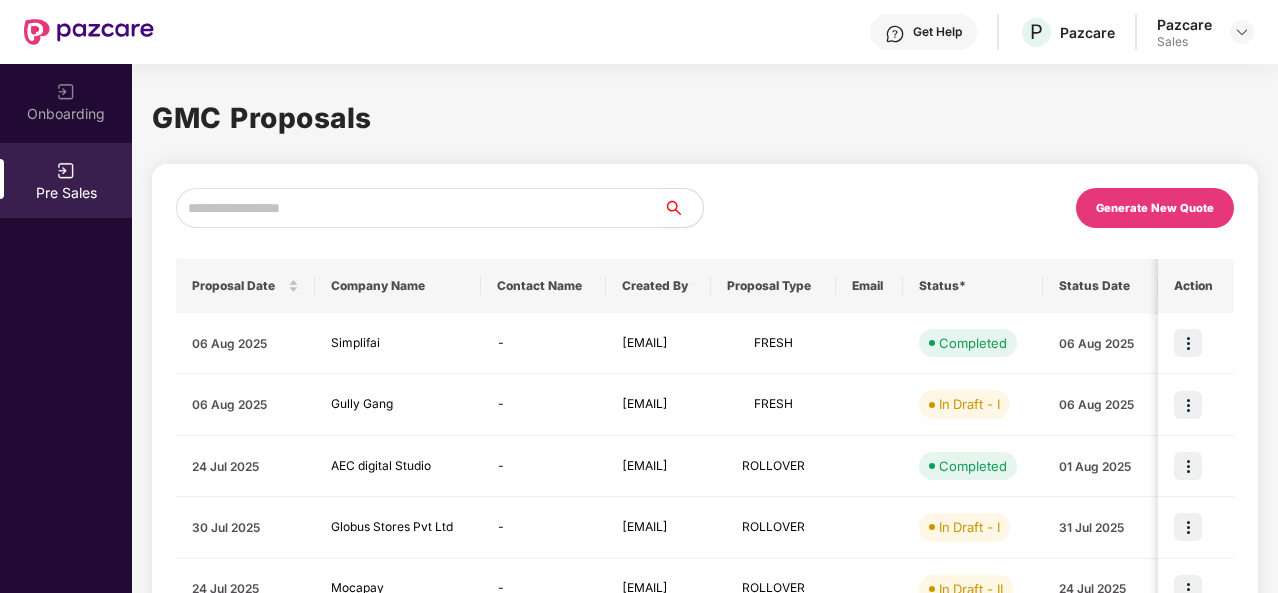 click on "Generate New Quote" at bounding box center (1155, 208) 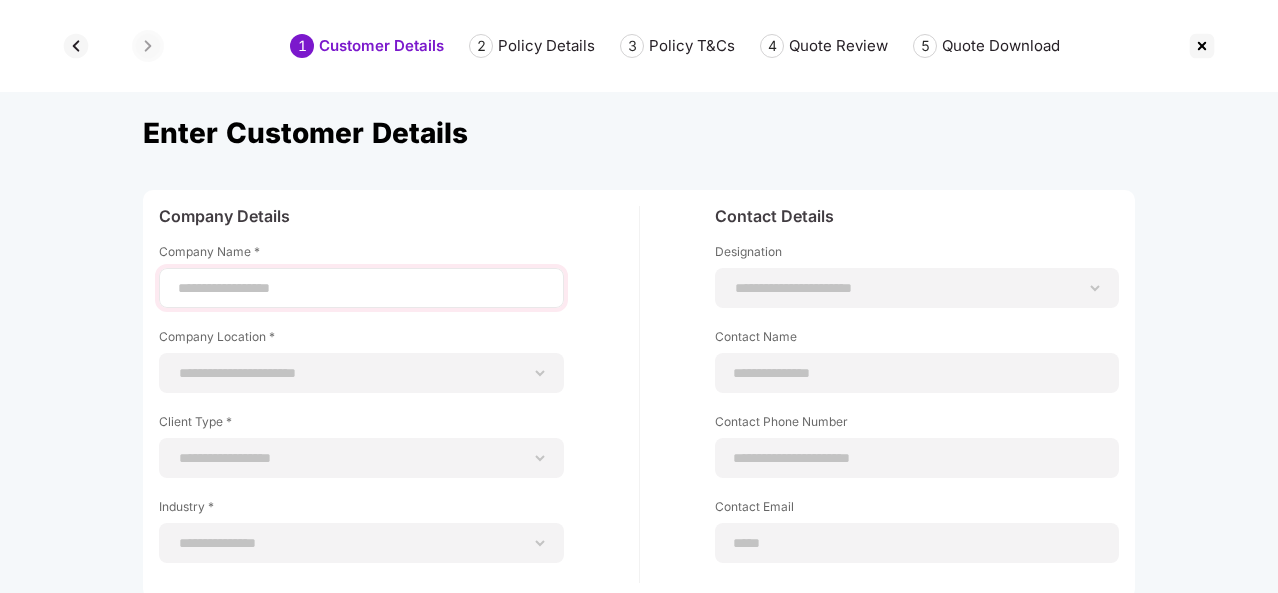 click at bounding box center [361, 288] 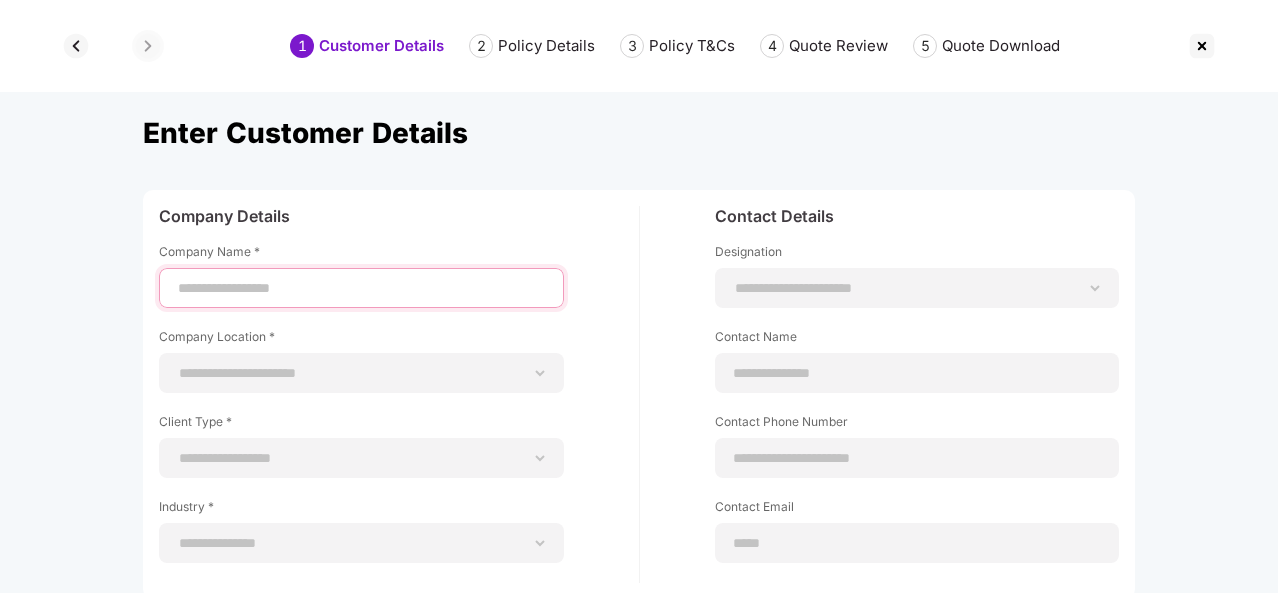 click at bounding box center [361, 288] 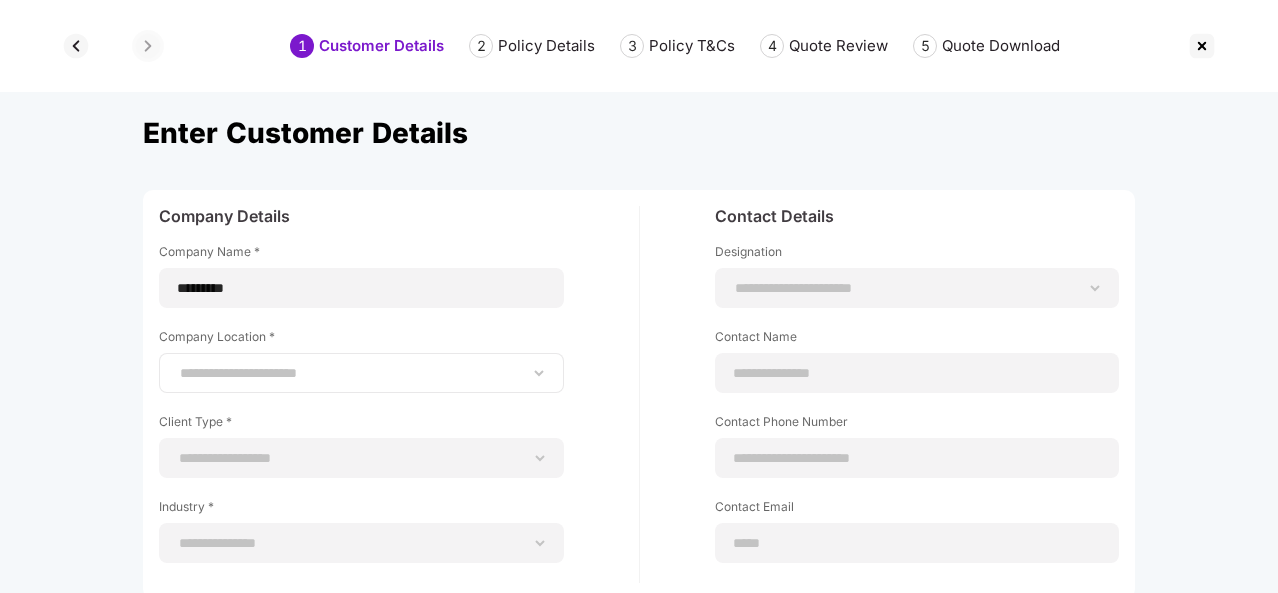 click on "**********" at bounding box center [361, 373] 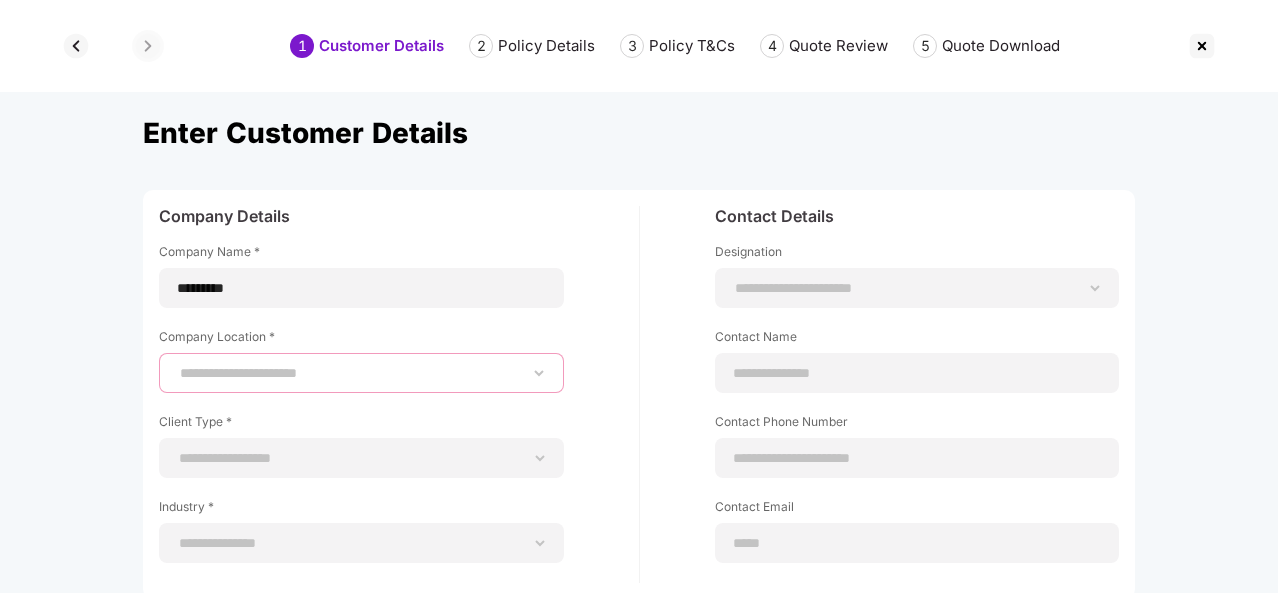 click on "**********" at bounding box center (361, 373) 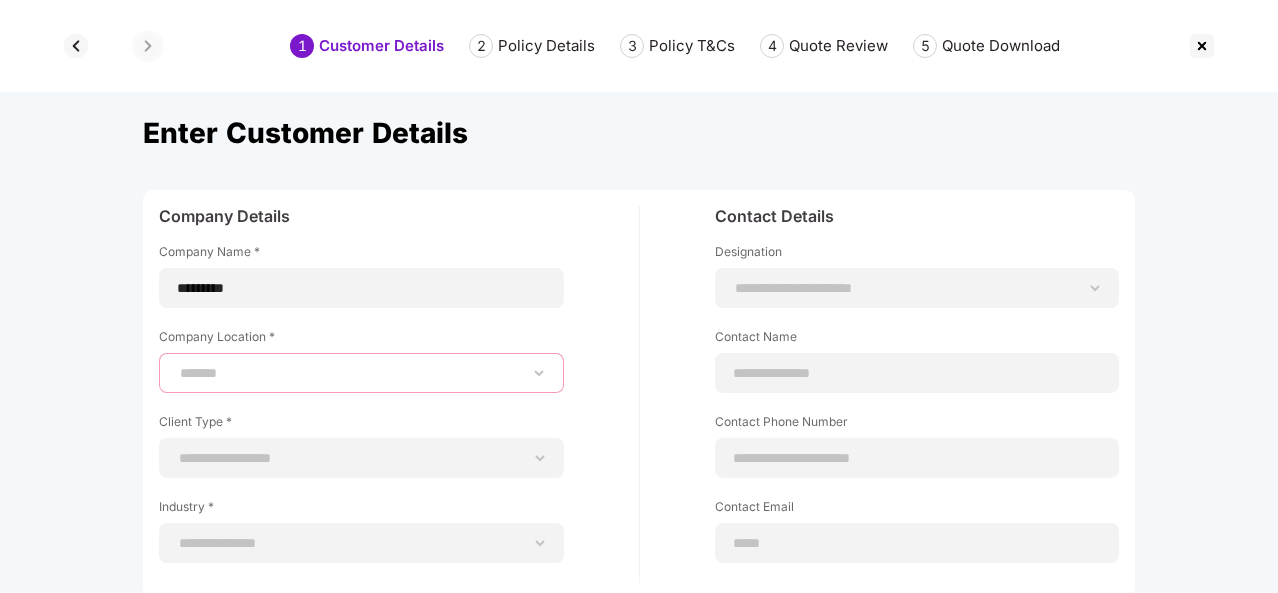 click on "**********" at bounding box center (361, 373) 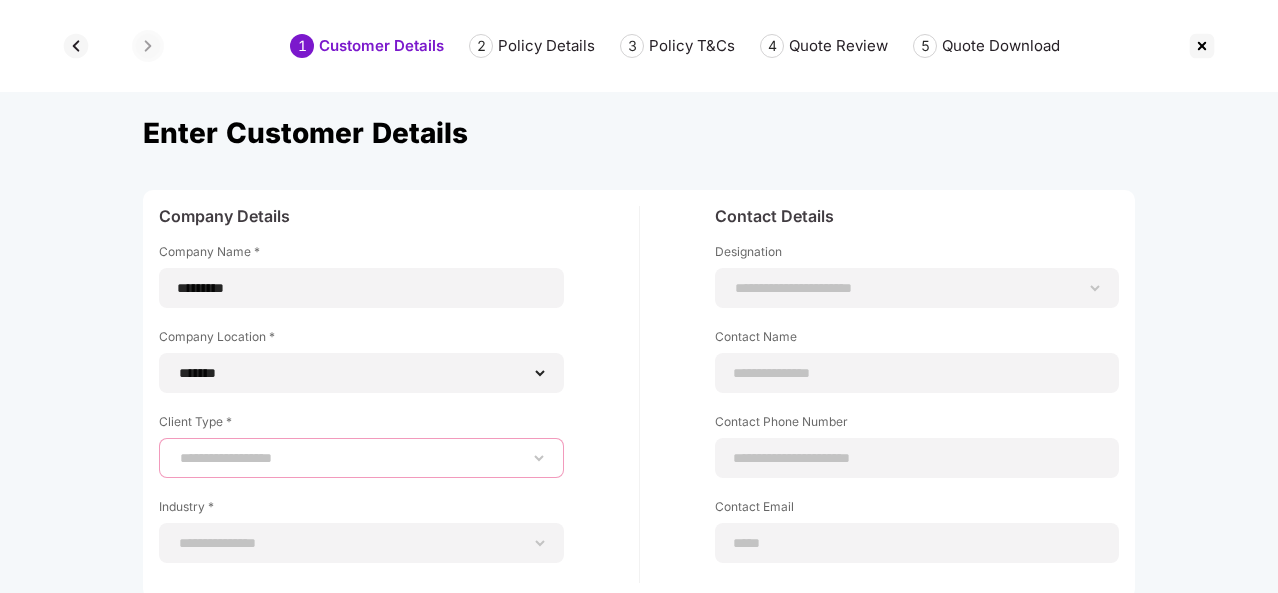 click on "**********" at bounding box center [361, 458] 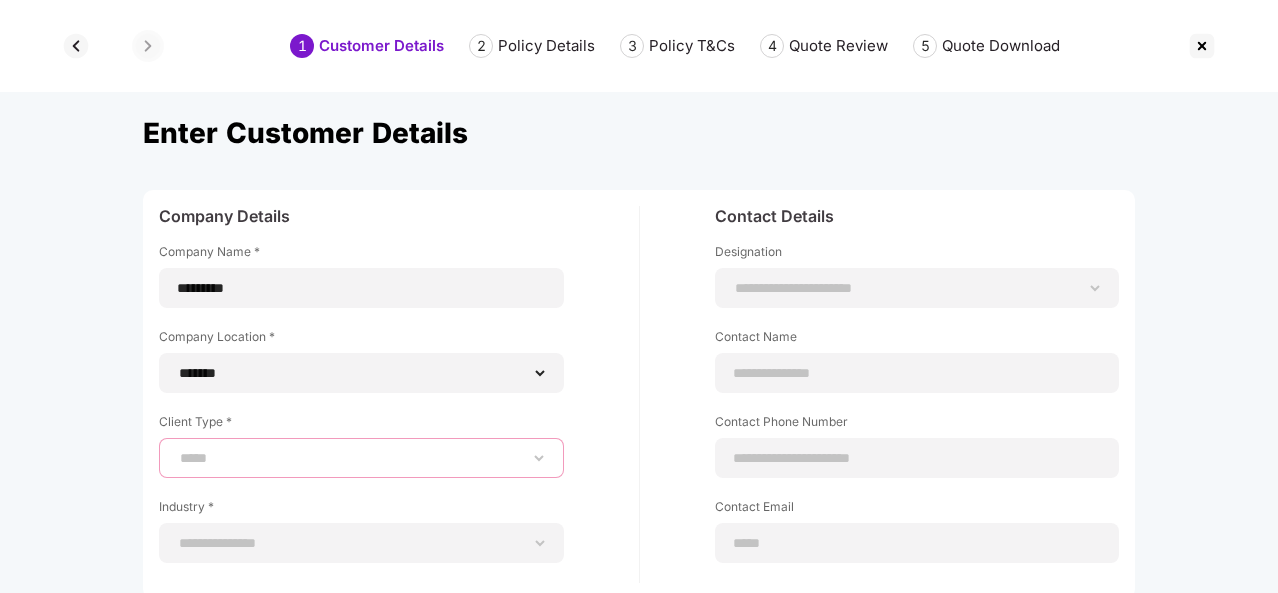 click on "**********" at bounding box center (361, 458) 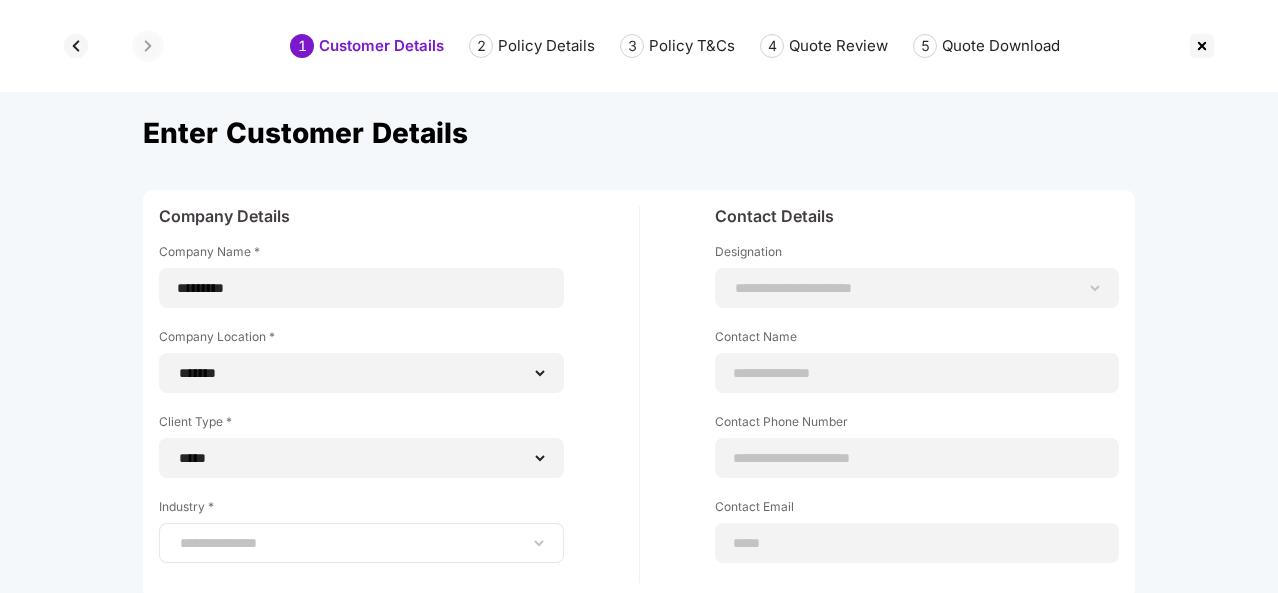 click on "**********" at bounding box center (361, 543) 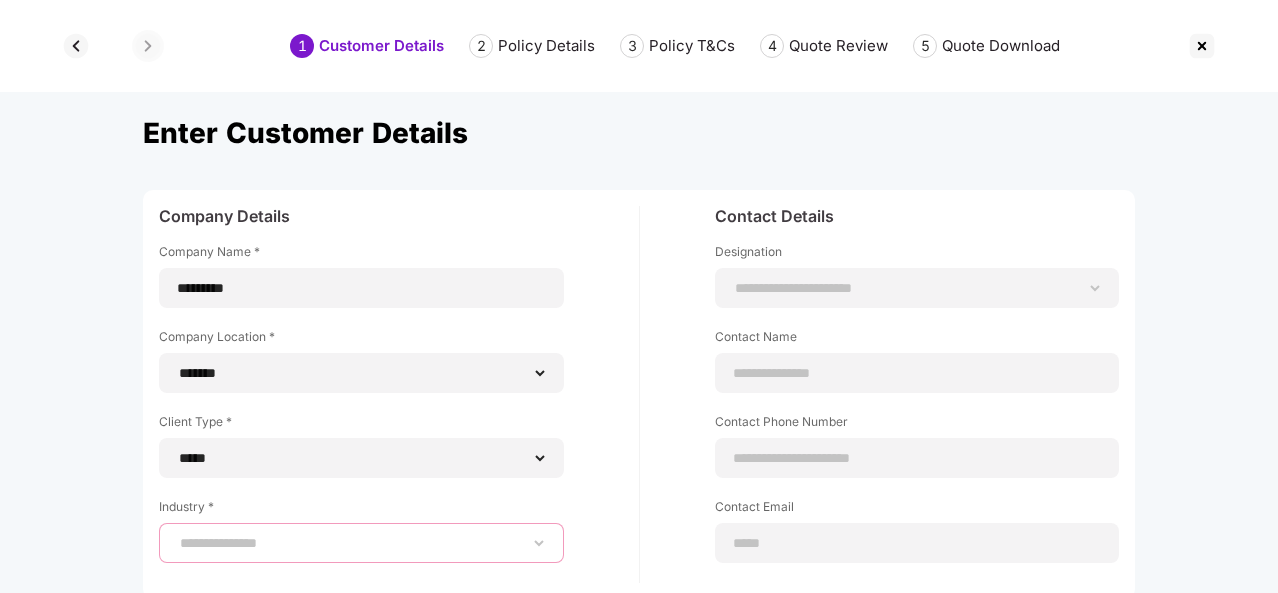 click on "**********" at bounding box center (361, 543) 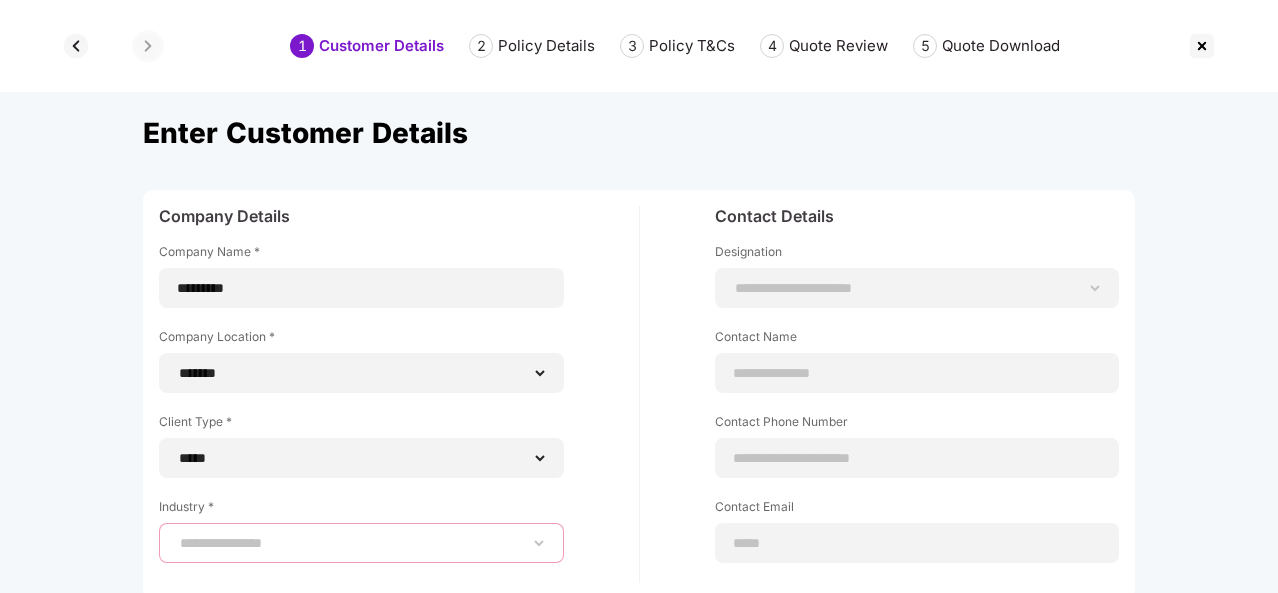 click on "**********" at bounding box center (361, 543) 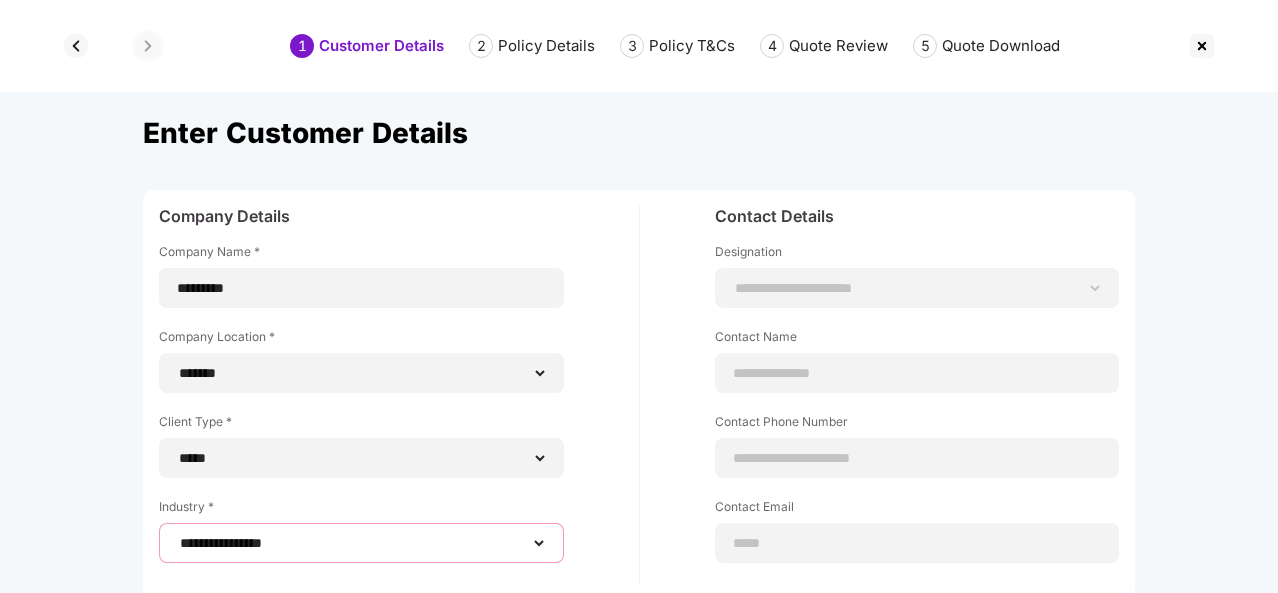 scroll, scrollTop: 132, scrollLeft: 0, axis: vertical 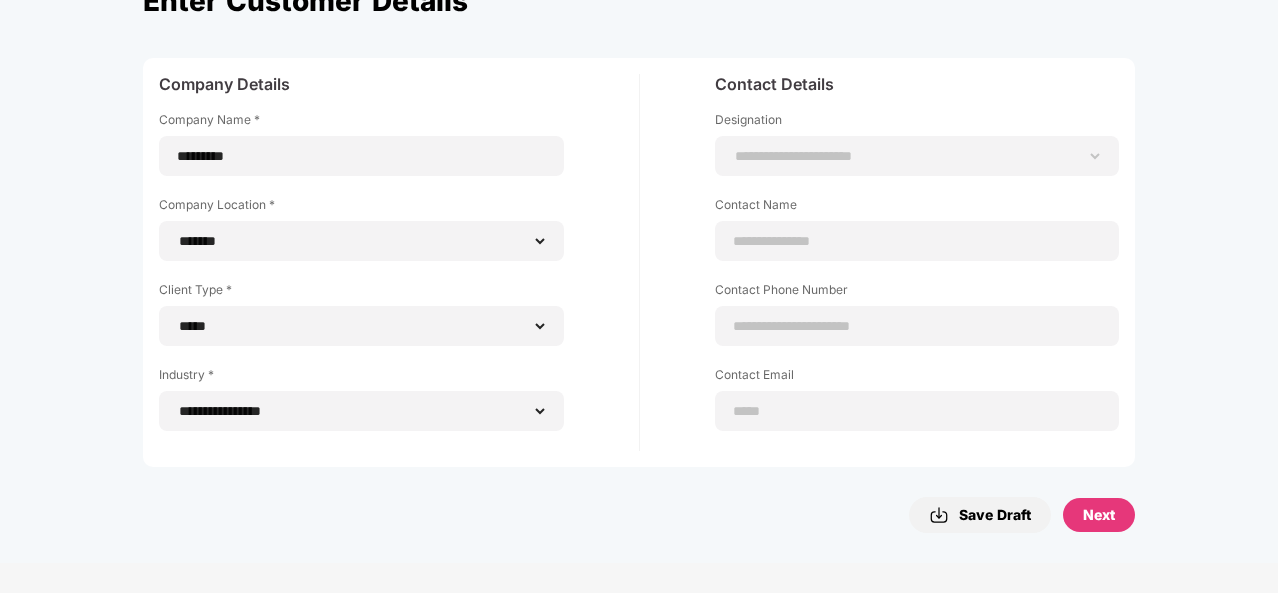click on "Next" at bounding box center [1099, 515] 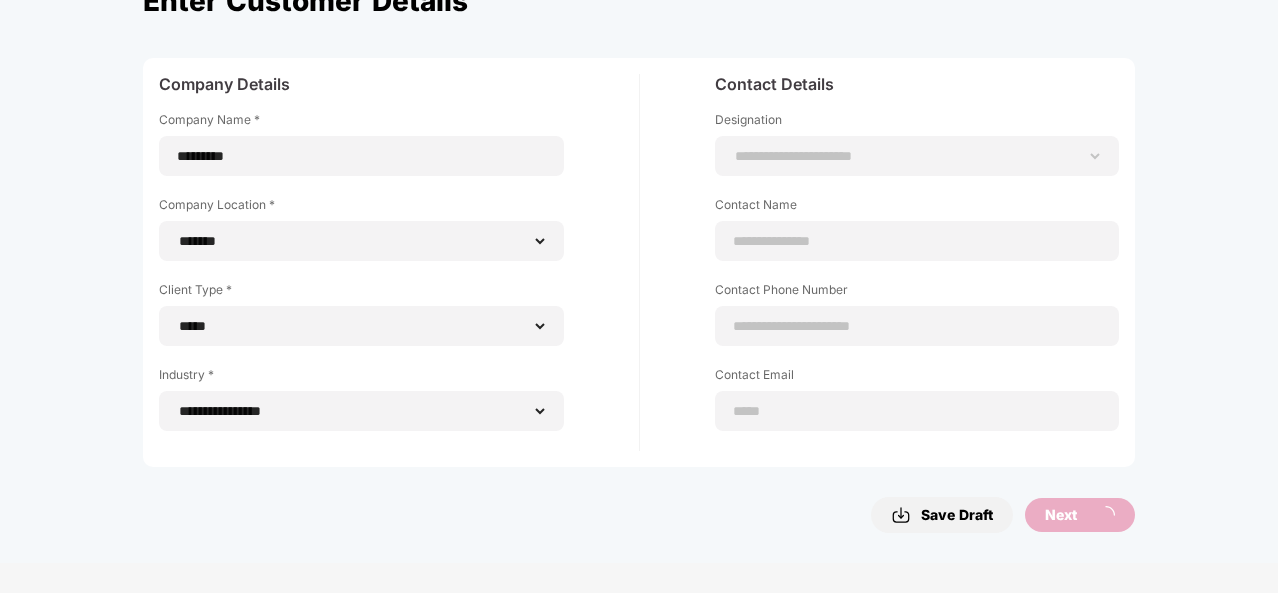 scroll, scrollTop: 0, scrollLeft: 0, axis: both 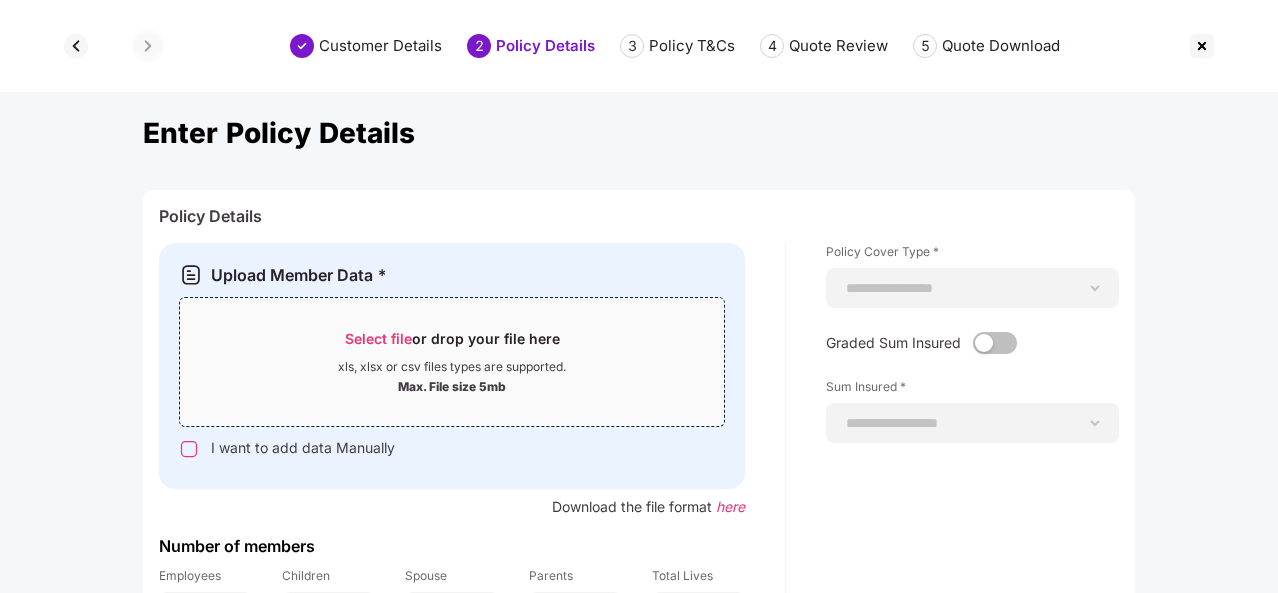 click on "Select file" at bounding box center [378, 338] 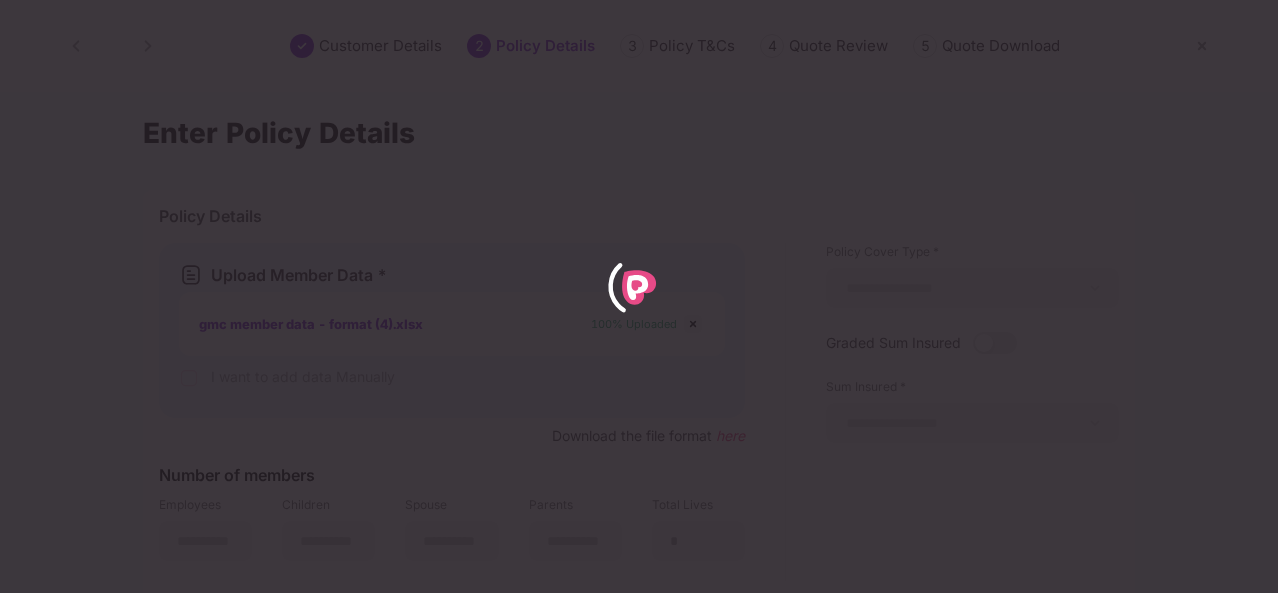 type on "*" 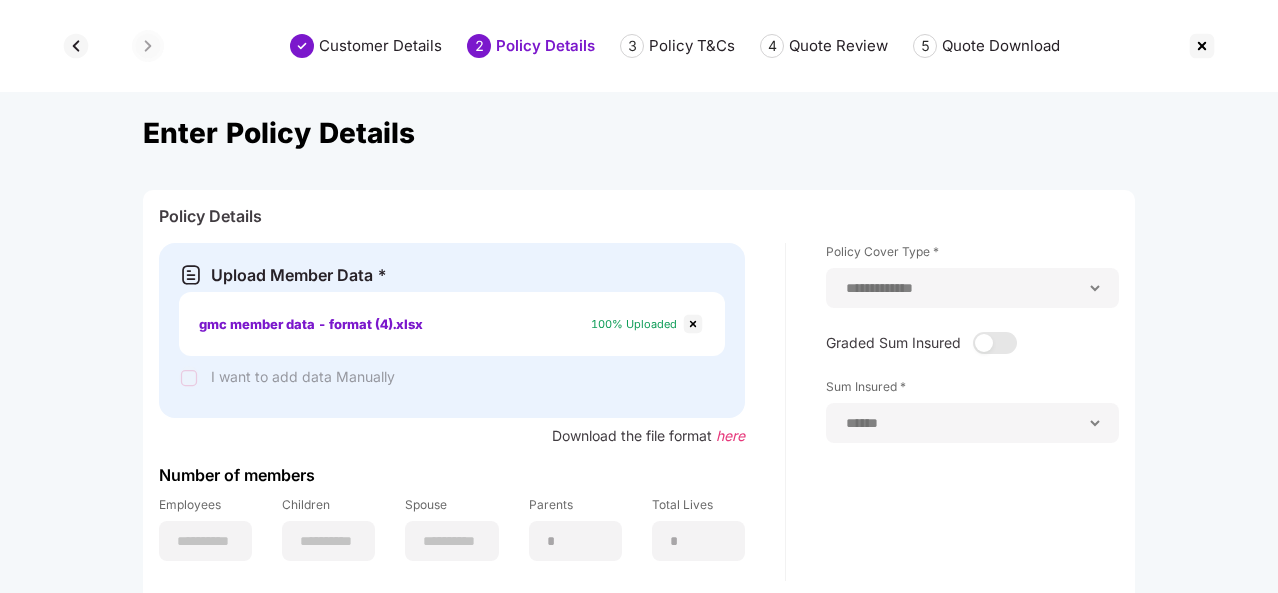 click on "**********" at bounding box center (972, 288) 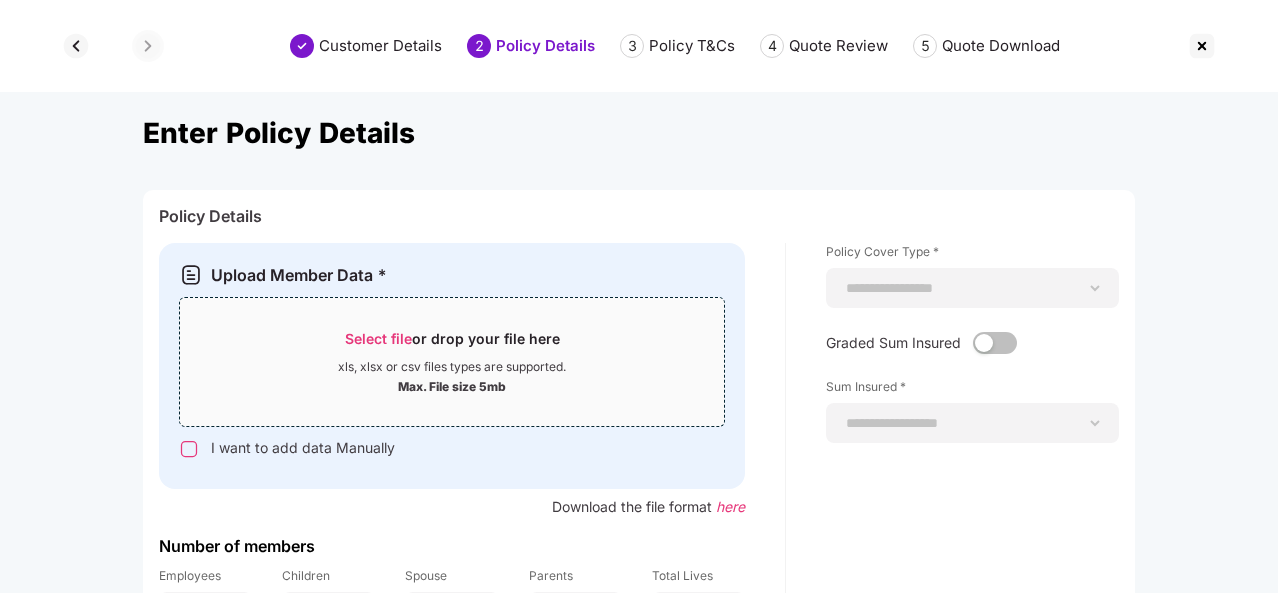 click on "Select file" at bounding box center [378, 338] 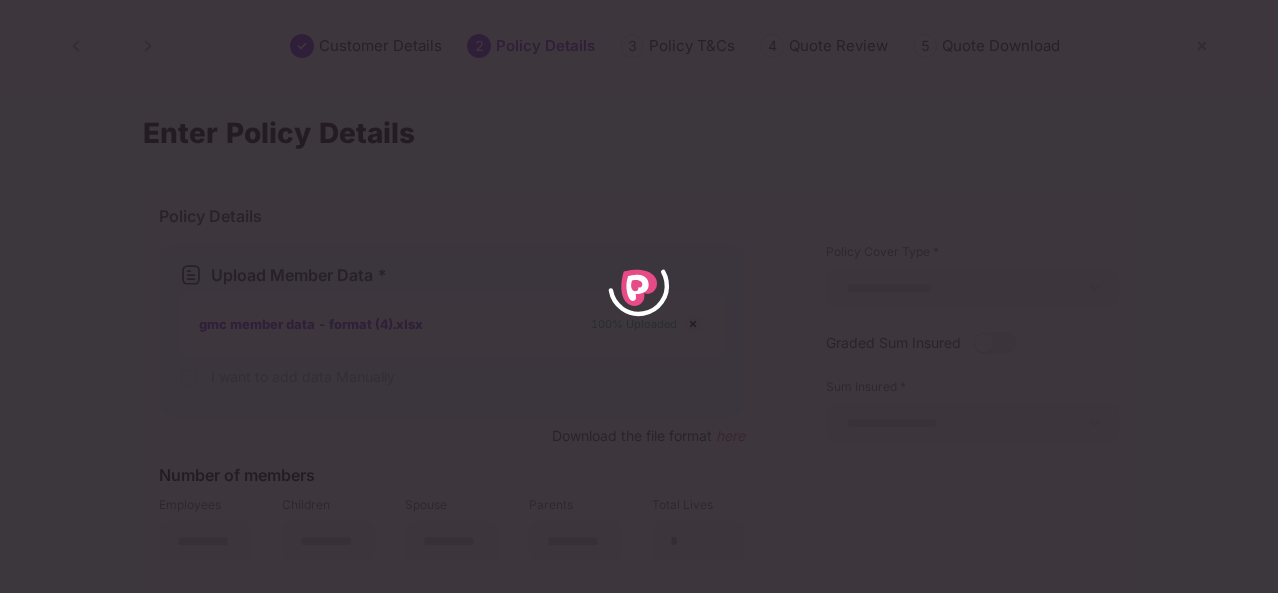 type on "*" 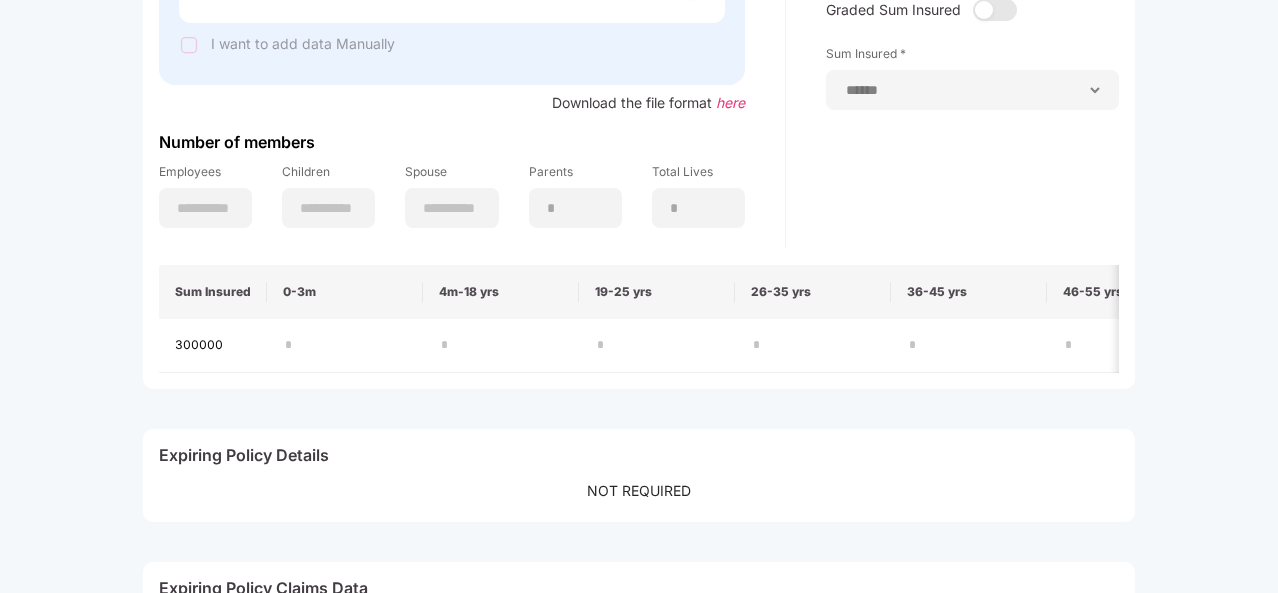 scroll, scrollTop: 500, scrollLeft: 0, axis: vertical 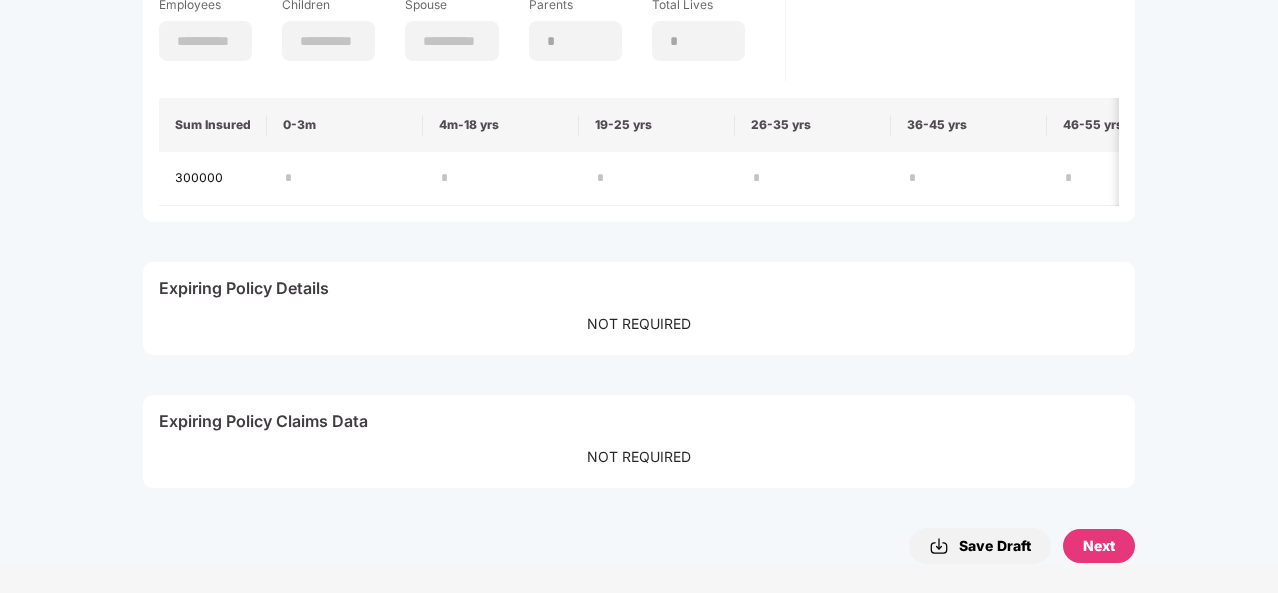 click on "Next" at bounding box center [1099, 546] 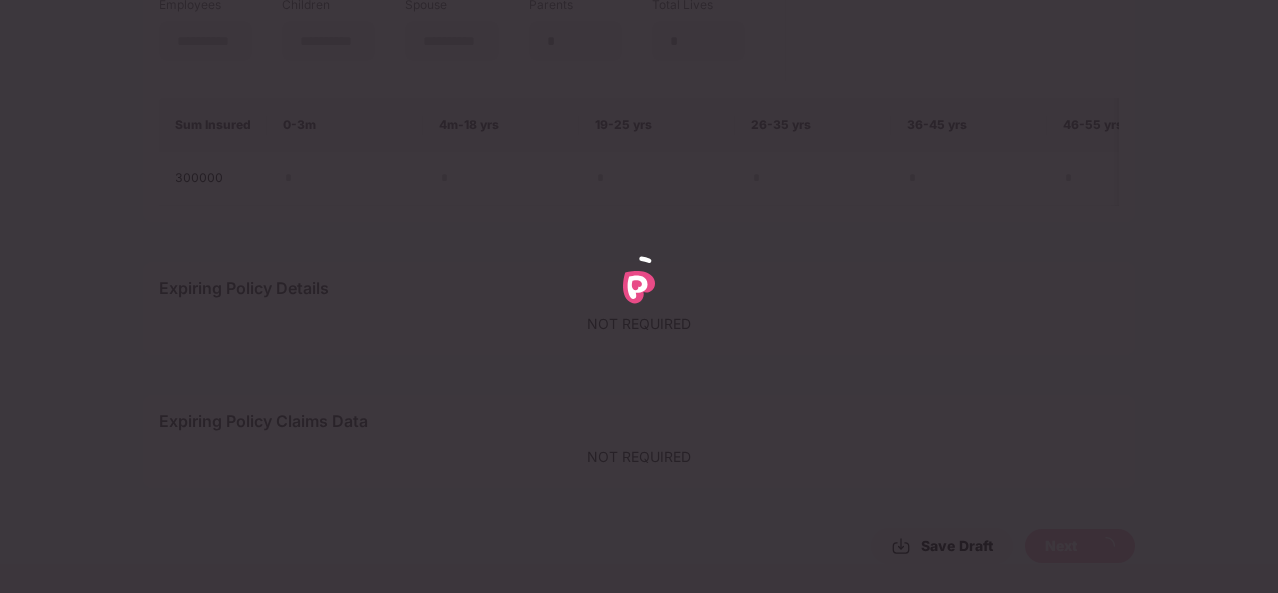 scroll, scrollTop: 0, scrollLeft: 0, axis: both 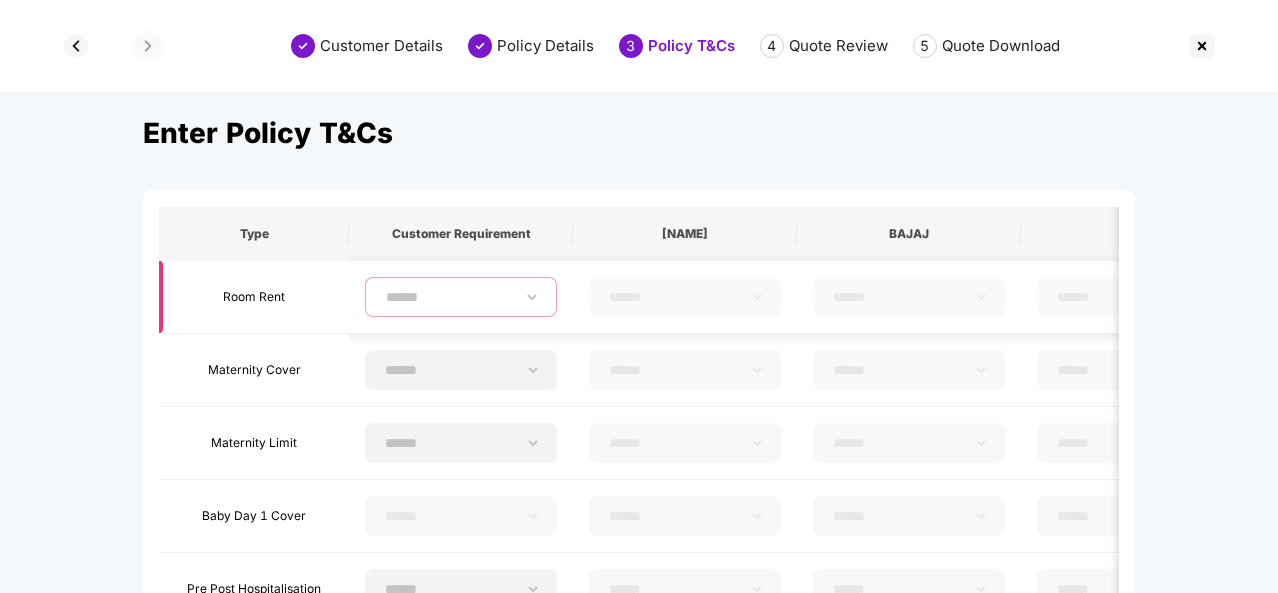 click on "**********" at bounding box center (461, 297) 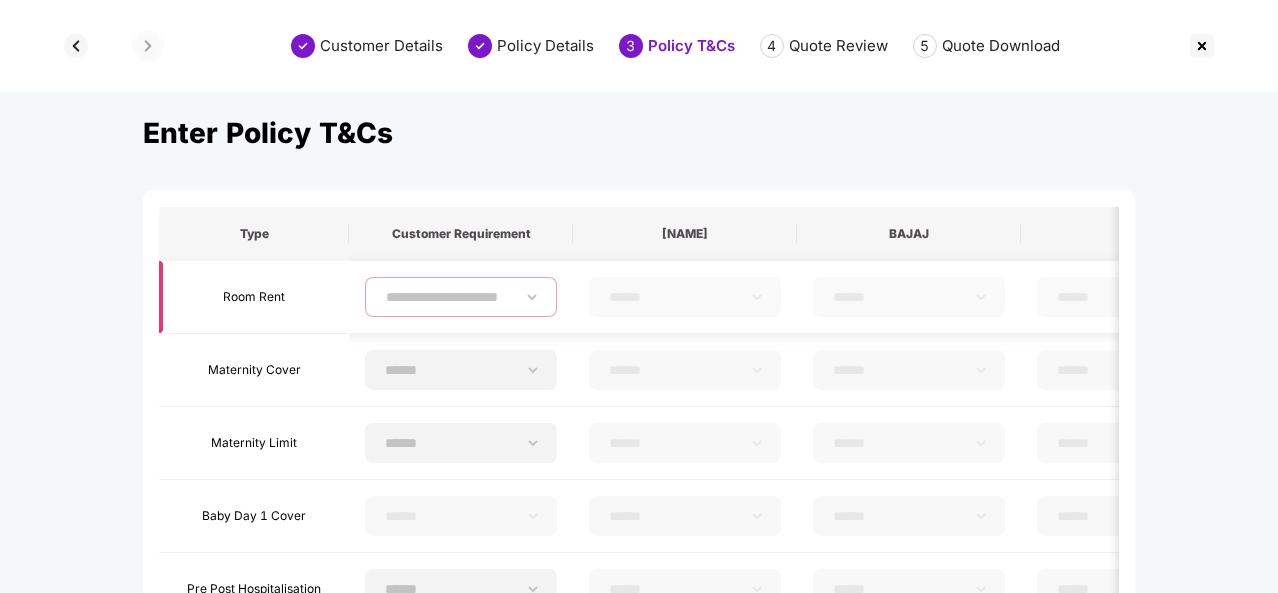 click on "**********" at bounding box center [461, 297] 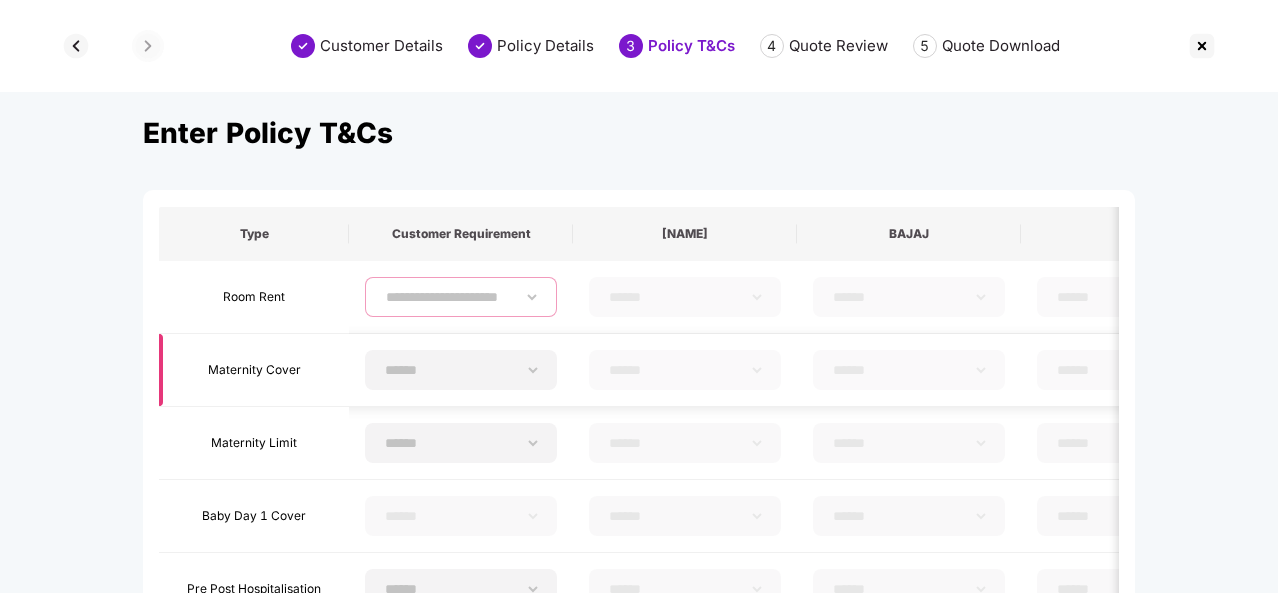 select on "**********" 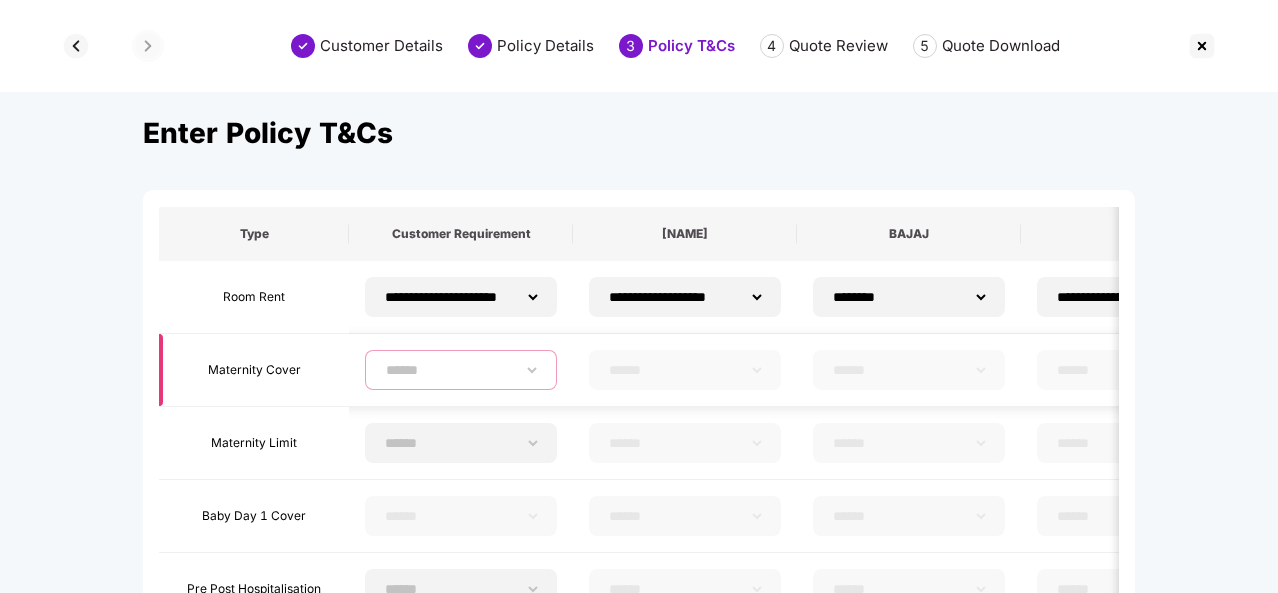 click on "****** *** **" at bounding box center (461, 370) 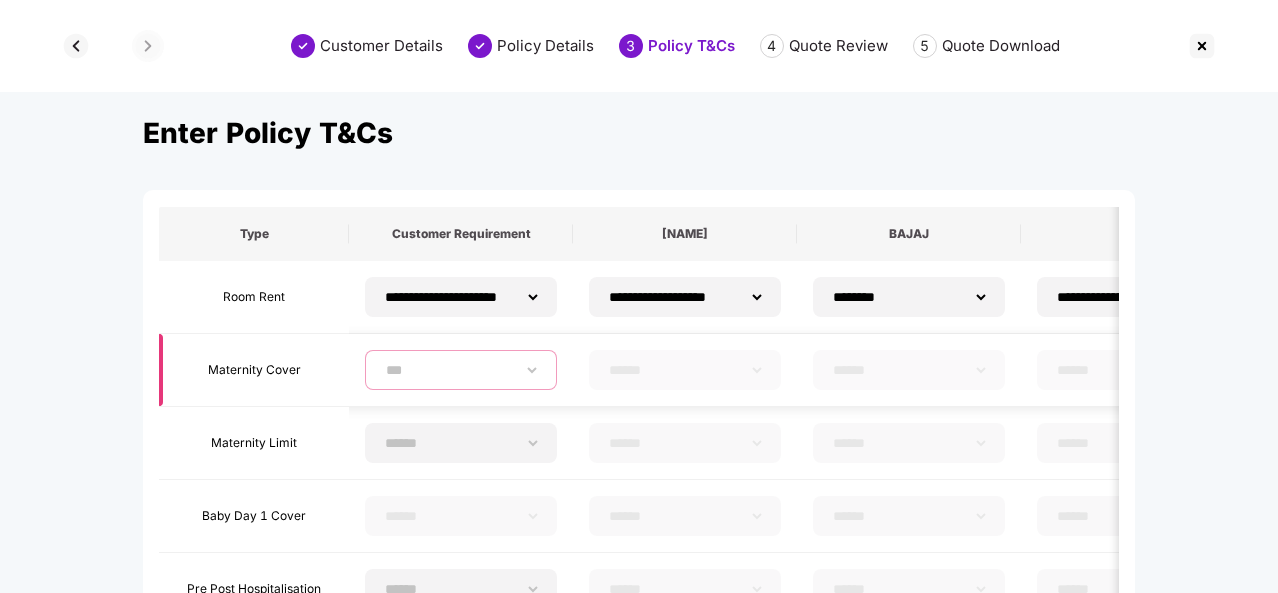 click on "****** *** **" at bounding box center (461, 370) 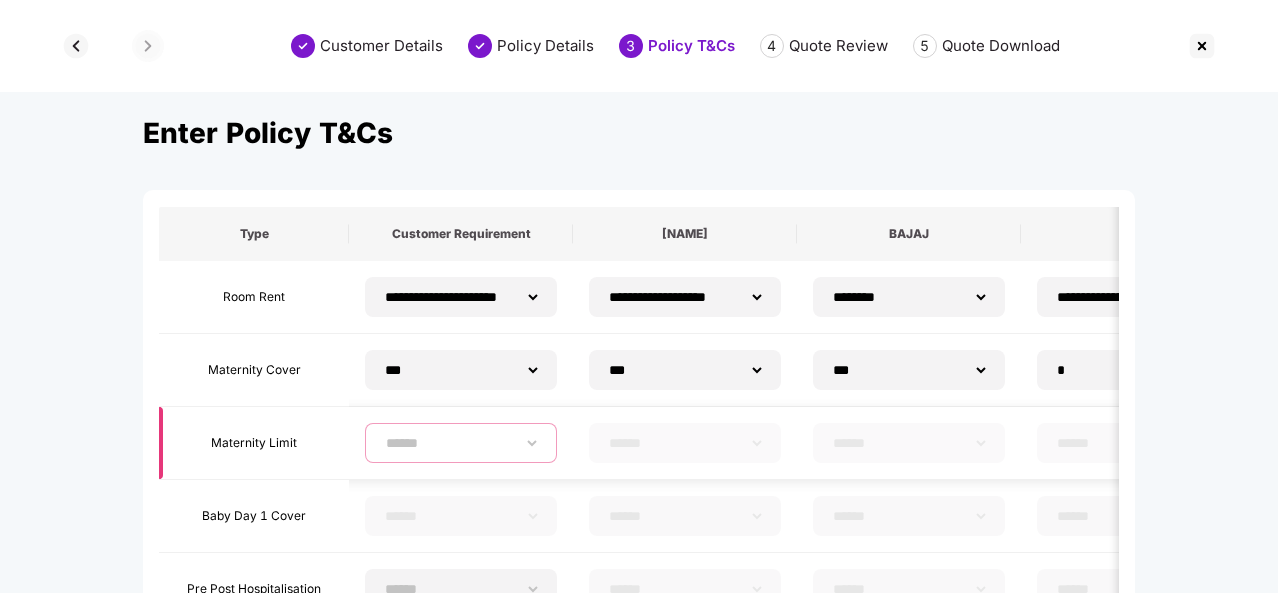 click on "**********" at bounding box center (461, 443) 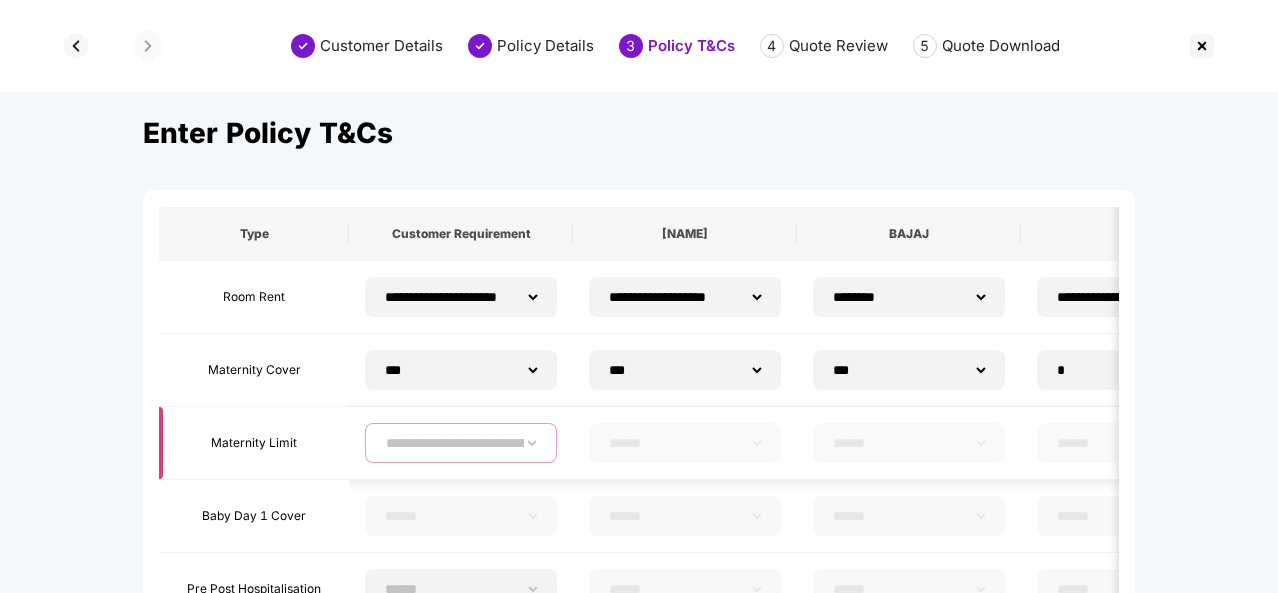 click on "**********" at bounding box center [461, 443] 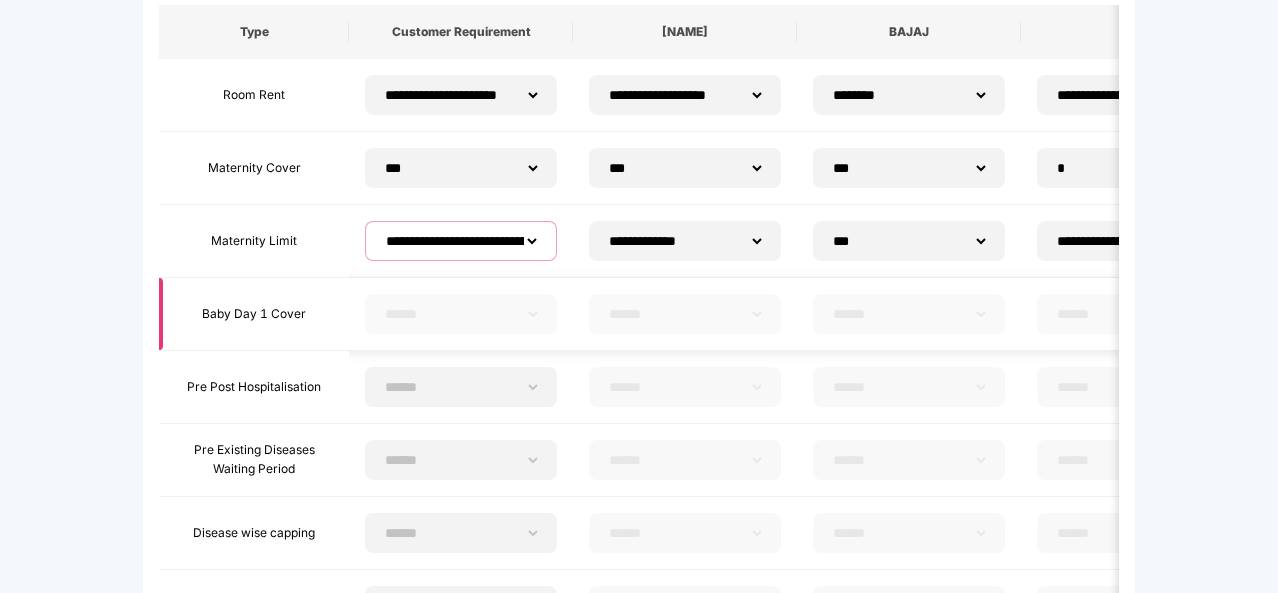scroll, scrollTop: 206, scrollLeft: 0, axis: vertical 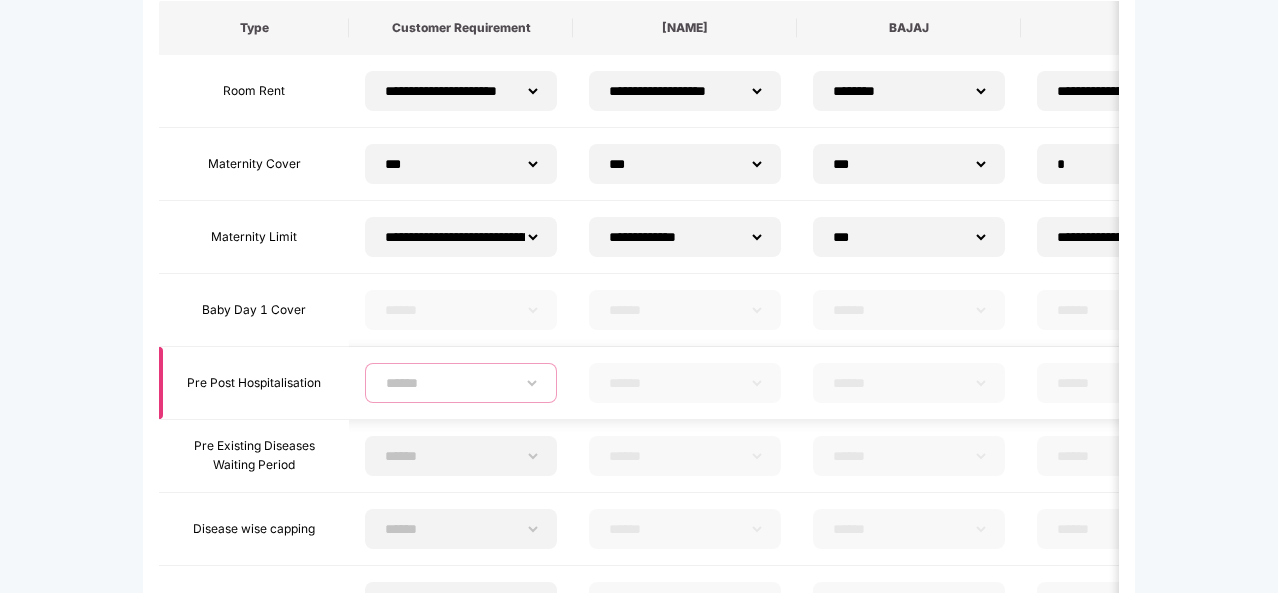 click on "**********" at bounding box center [461, 383] 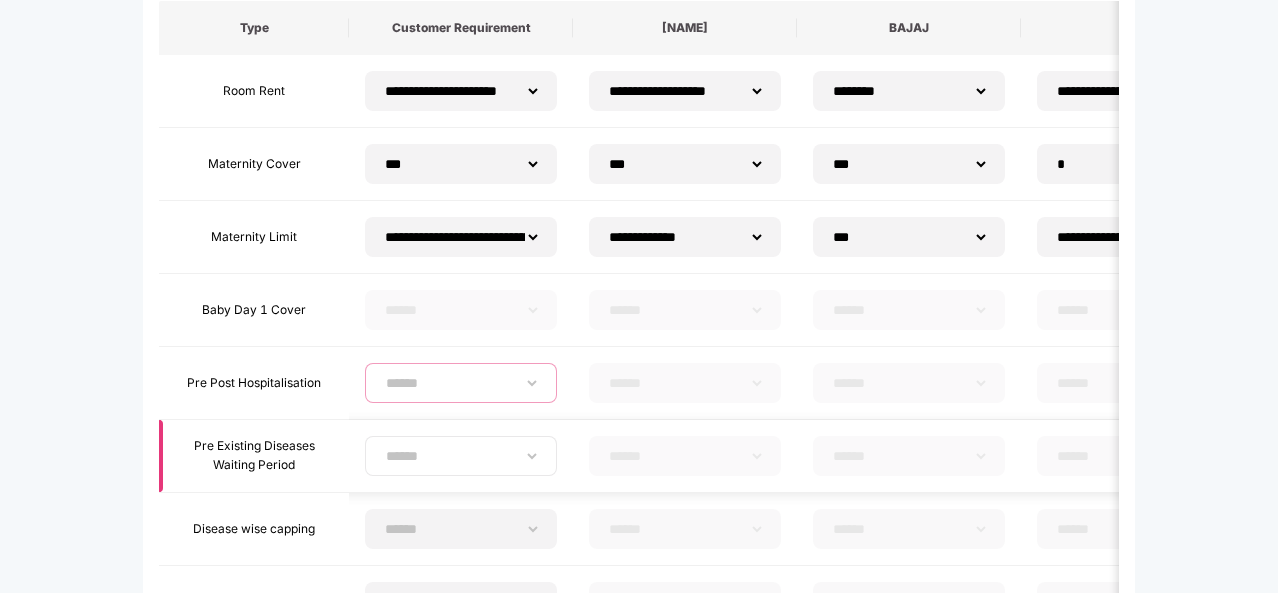 select on "**********" 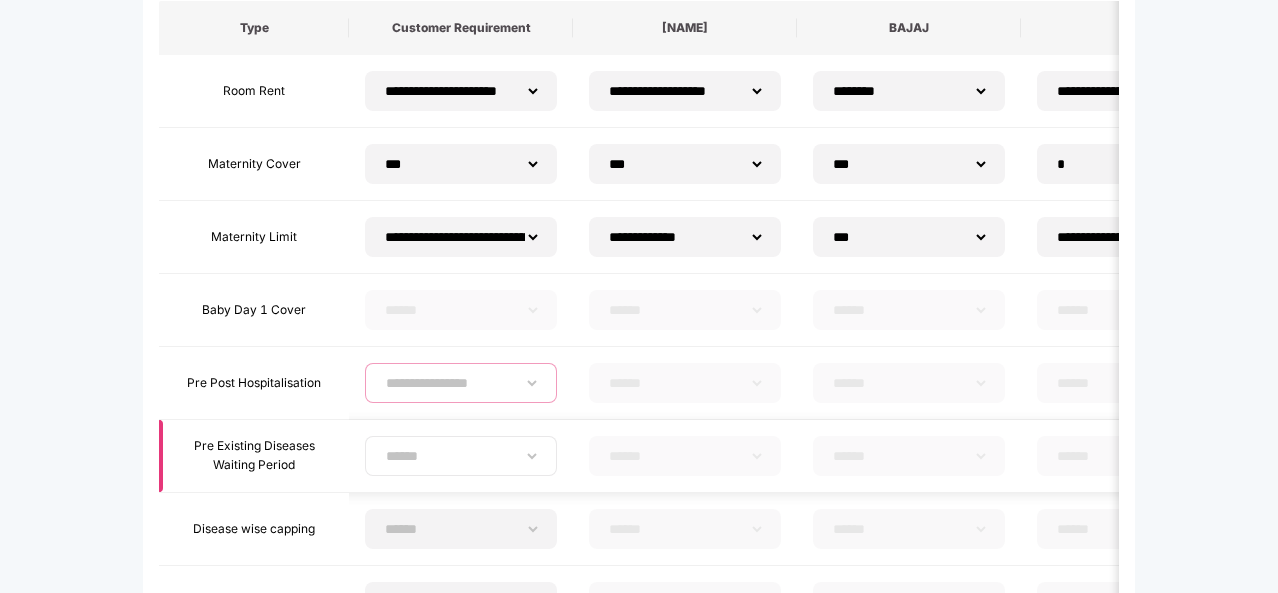 click on "**********" at bounding box center [461, 383] 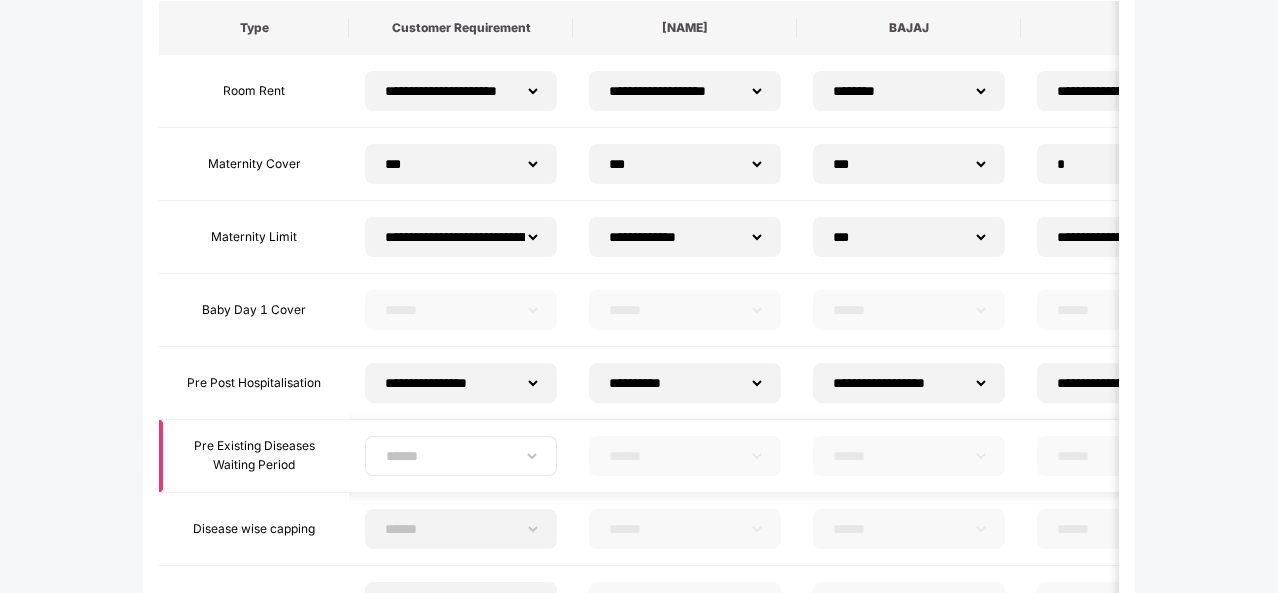 click on "**********" at bounding box center [461, 456] 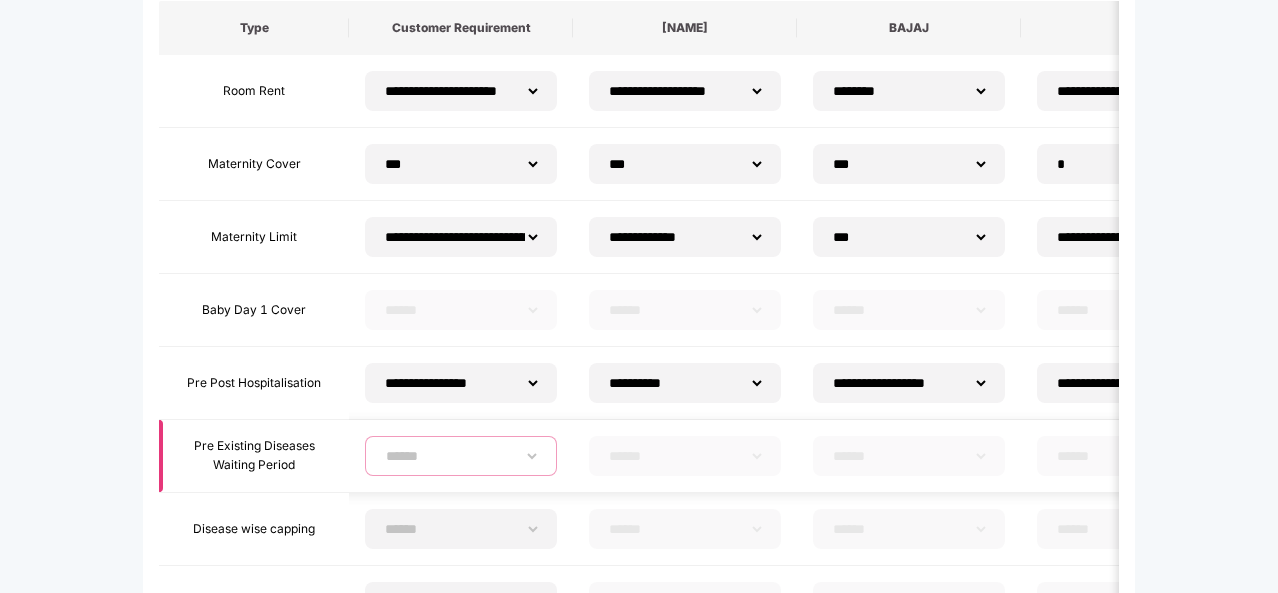click on "**********" at bounding box center [461, 456] 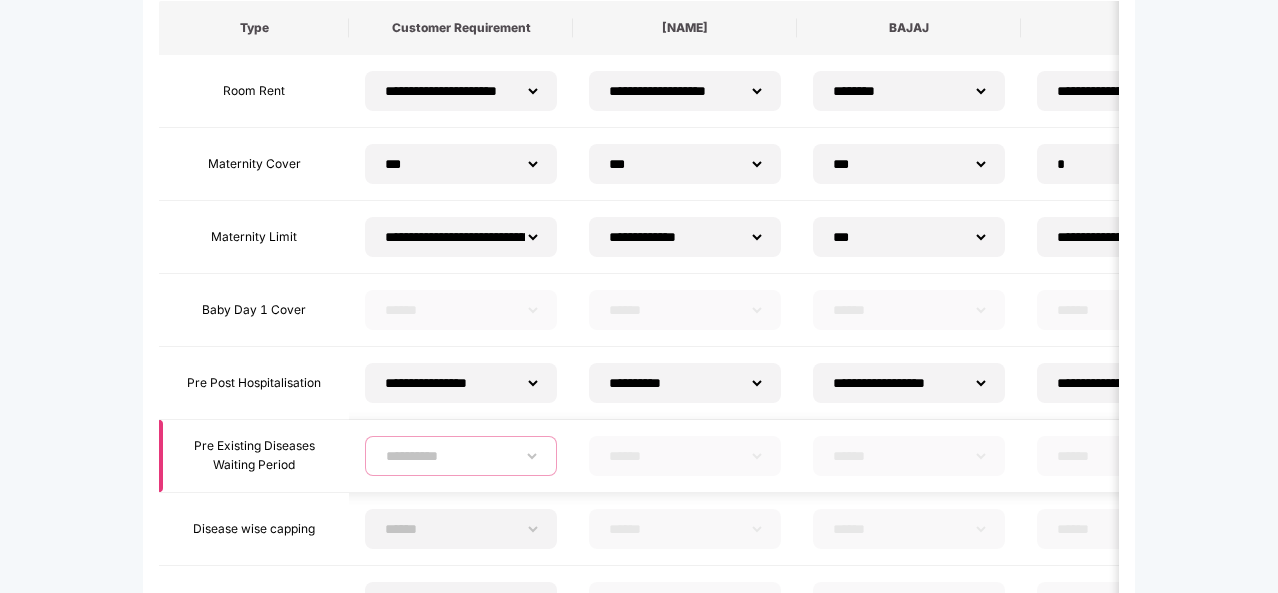 click on "**********" at bounding box center [461, 456] 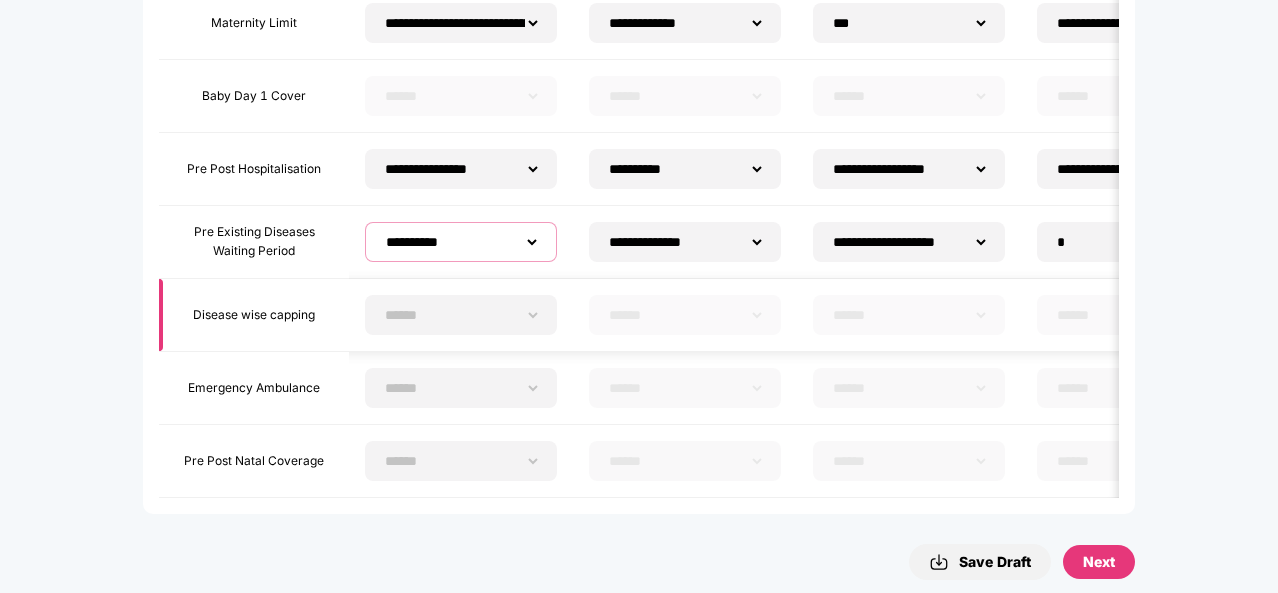 scroll, scrollTop: 422, scrollLeft: 0, axis: vertical 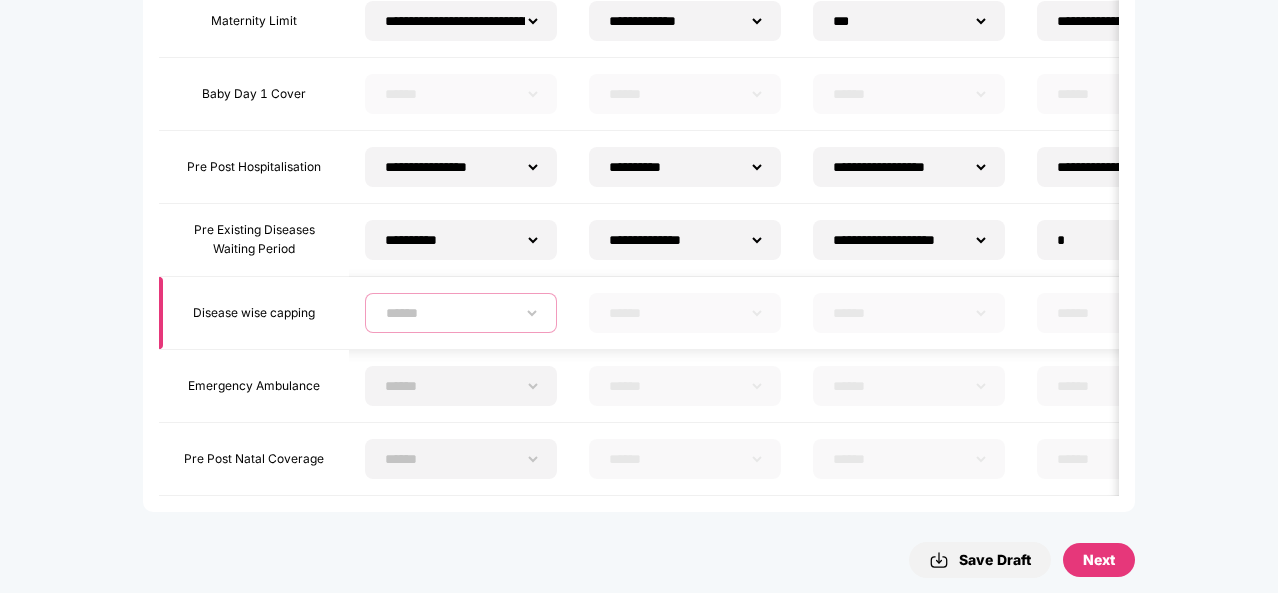 click on "****** ******** ******* ****** *****" at bounding box center (461, 313) 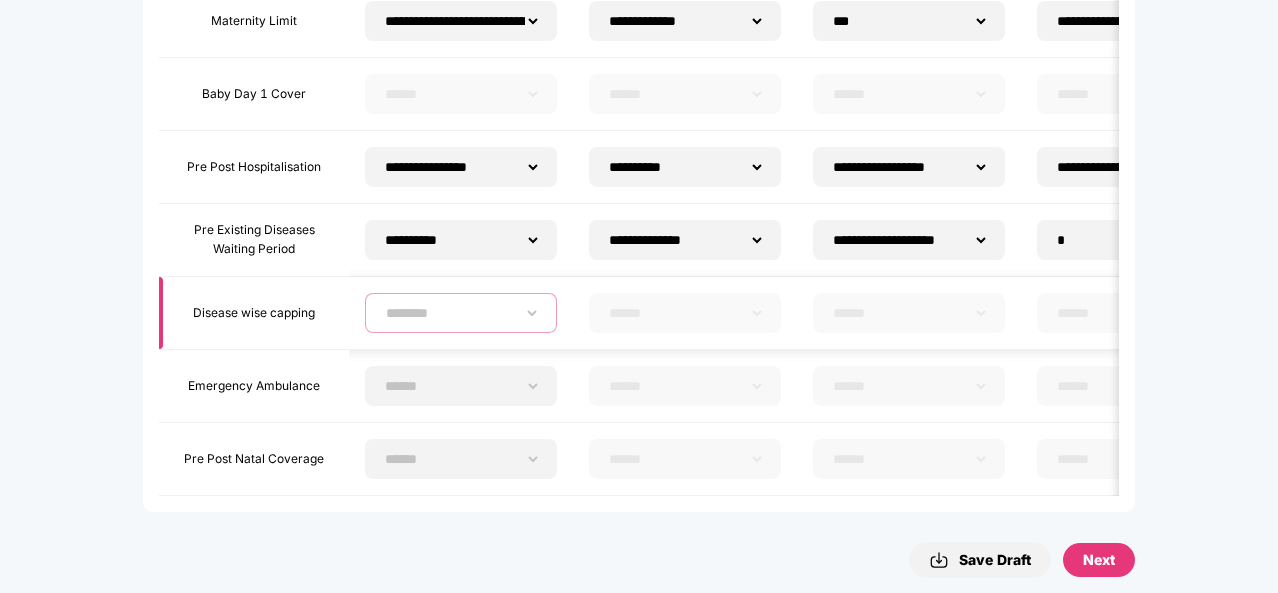 click on "****** ******** ******* ****** *****" at bounding box center [461, 313] 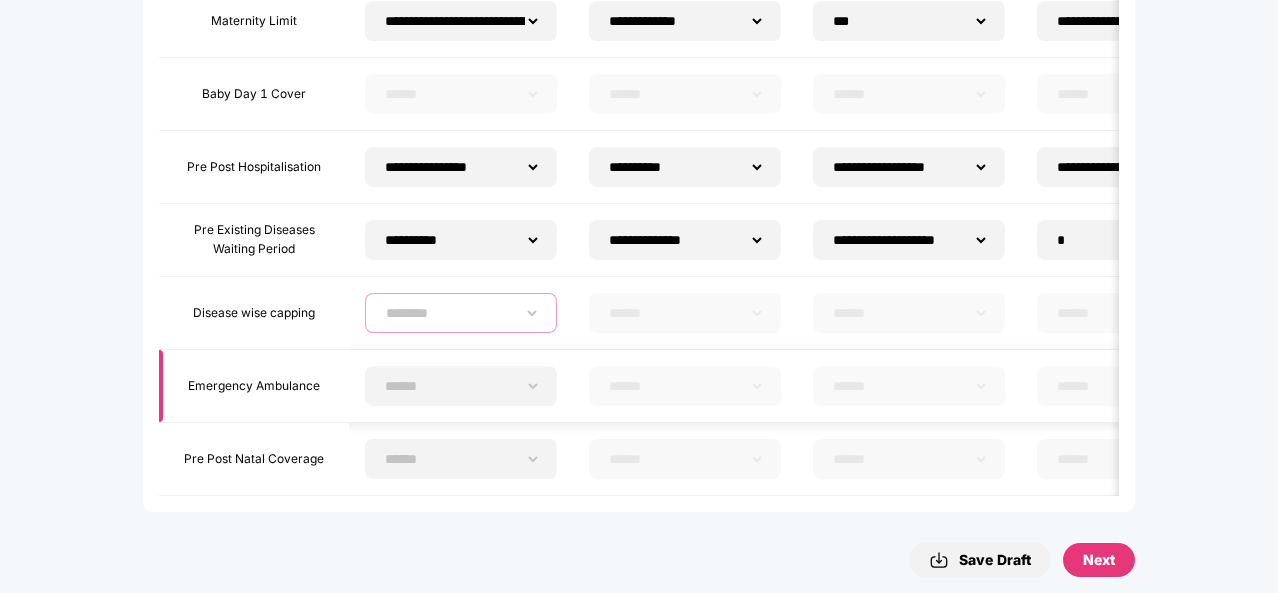 select on "********" 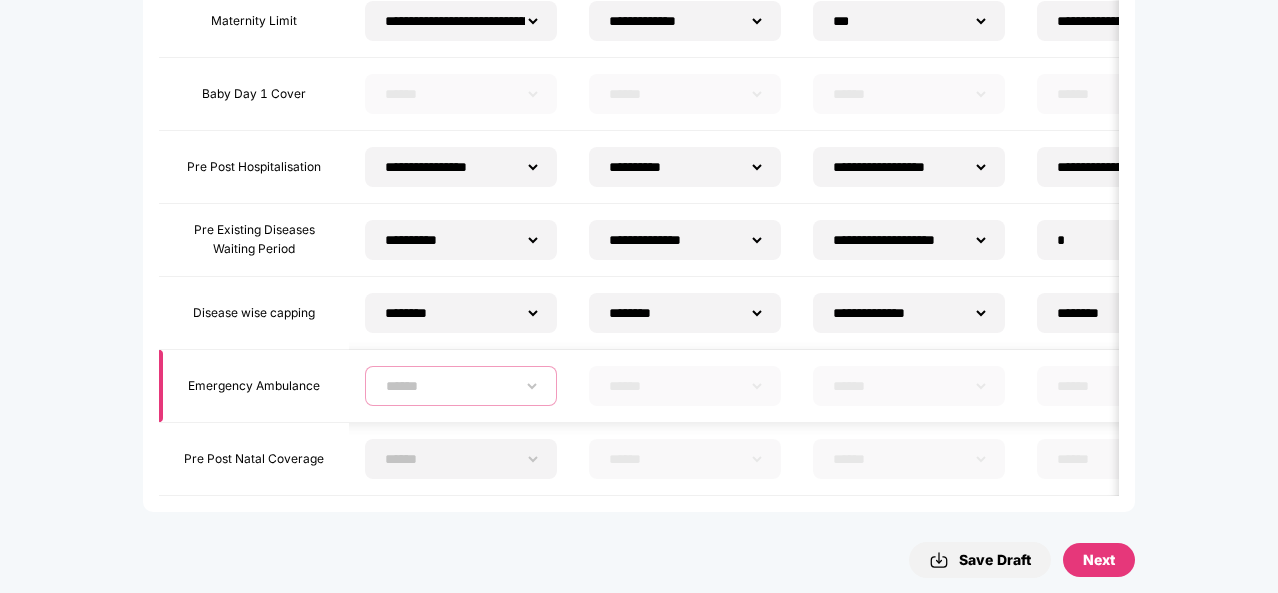 click on "****** **** ****" at bounding box center (461, 386) 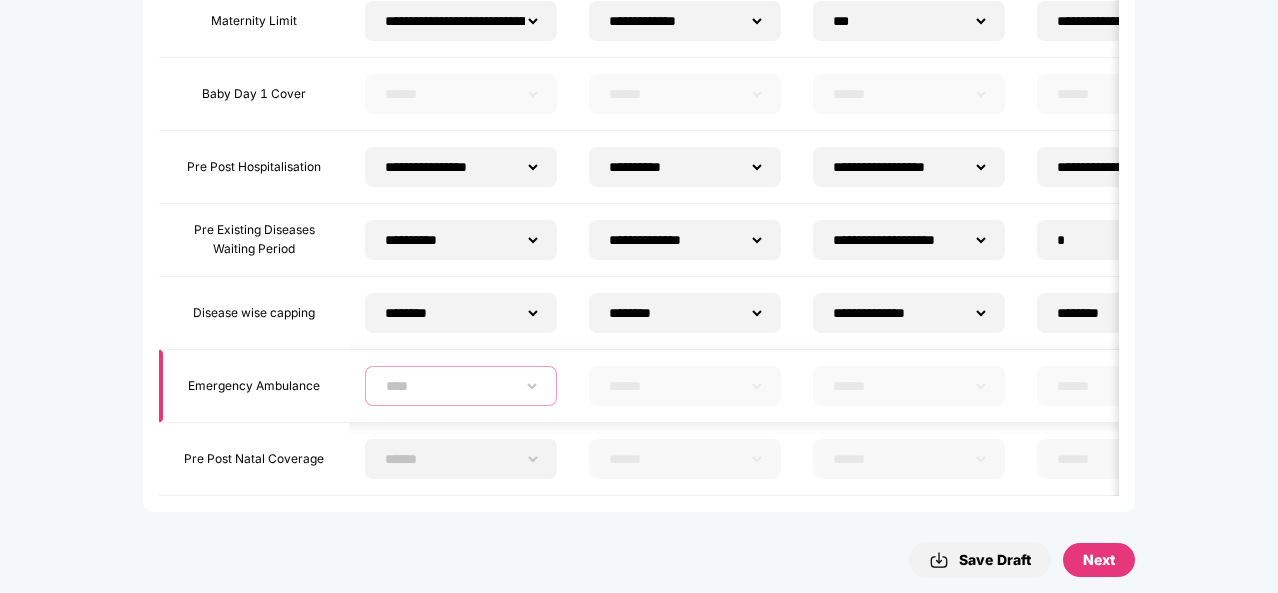 click on "****** **** ****" at bounding box center [461, 386] 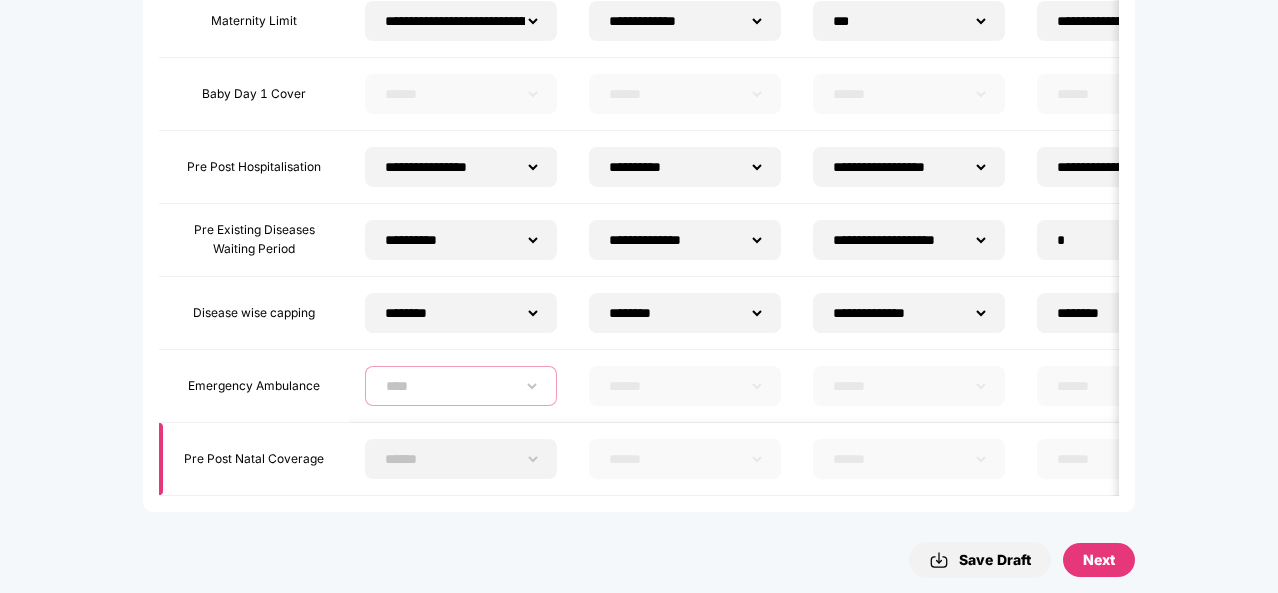 select on "****" 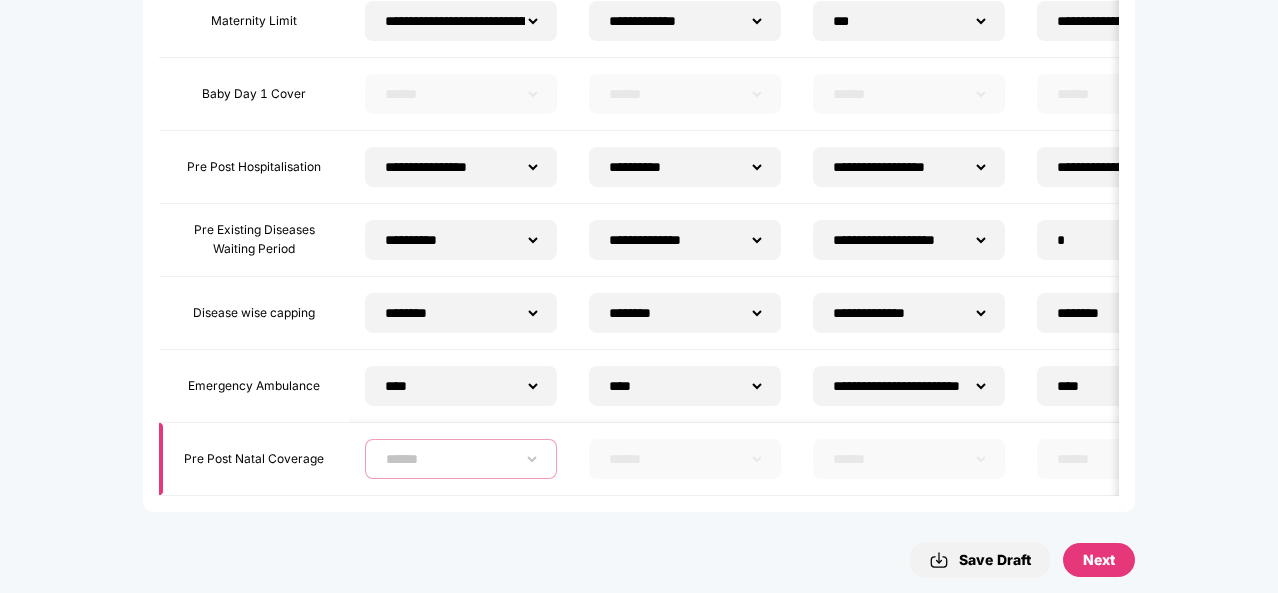 click on "**********" at bounding box center [461, 459] 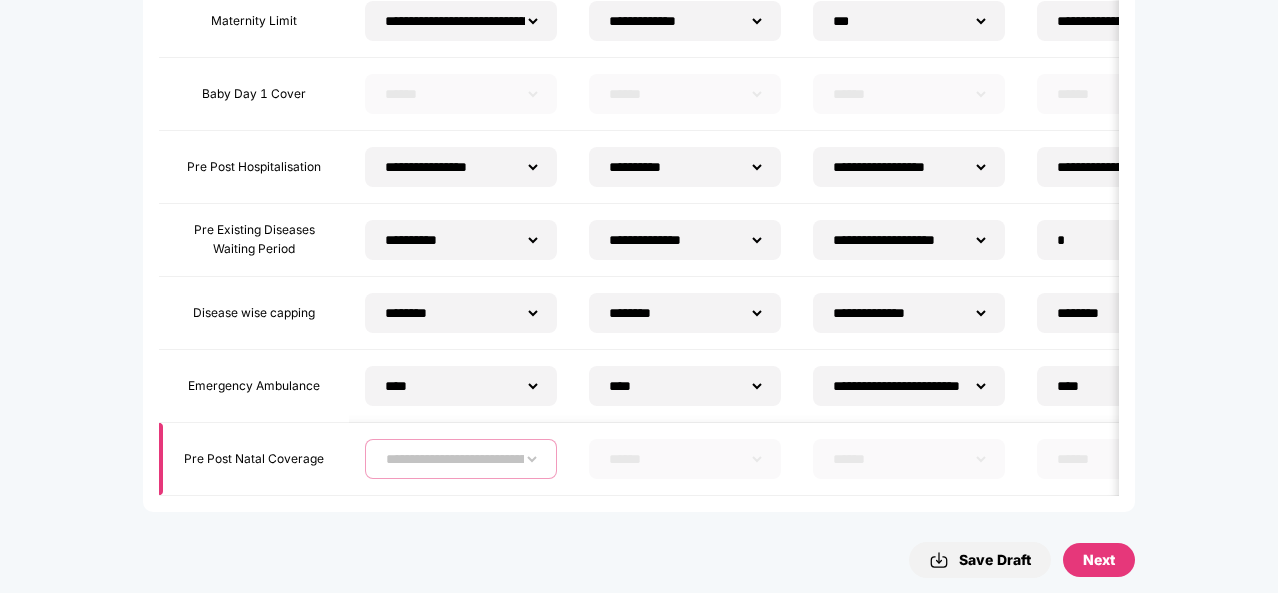 click on "**********" at bounding box center (461, 459) 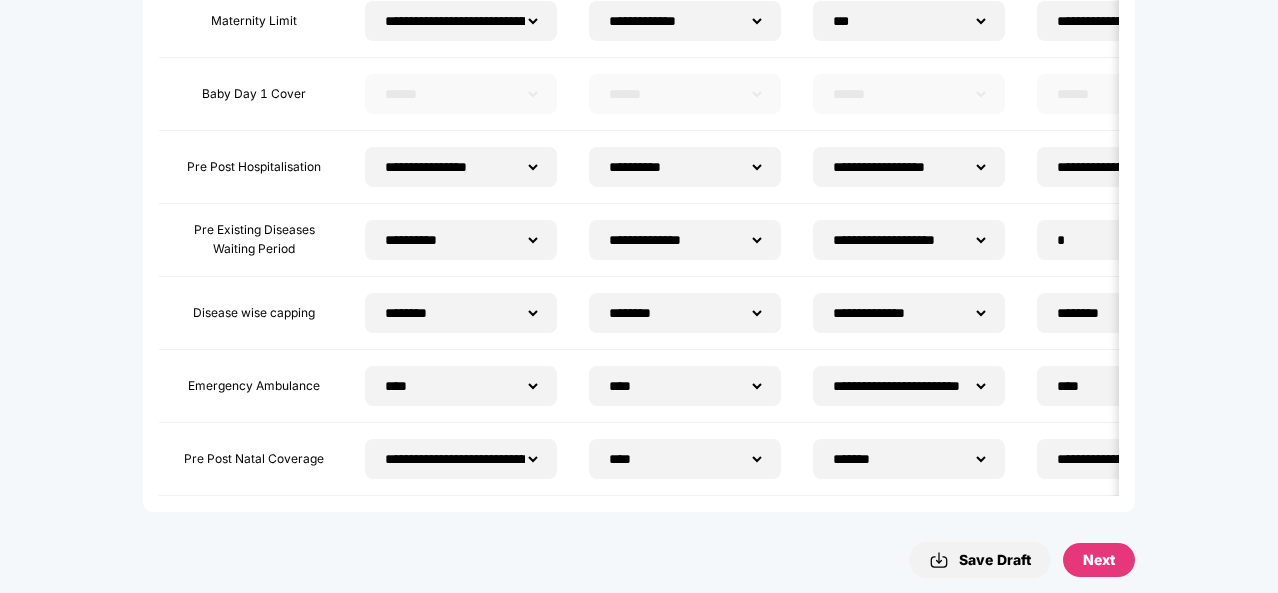 click on "Next" at bounding box center [1099, 560] 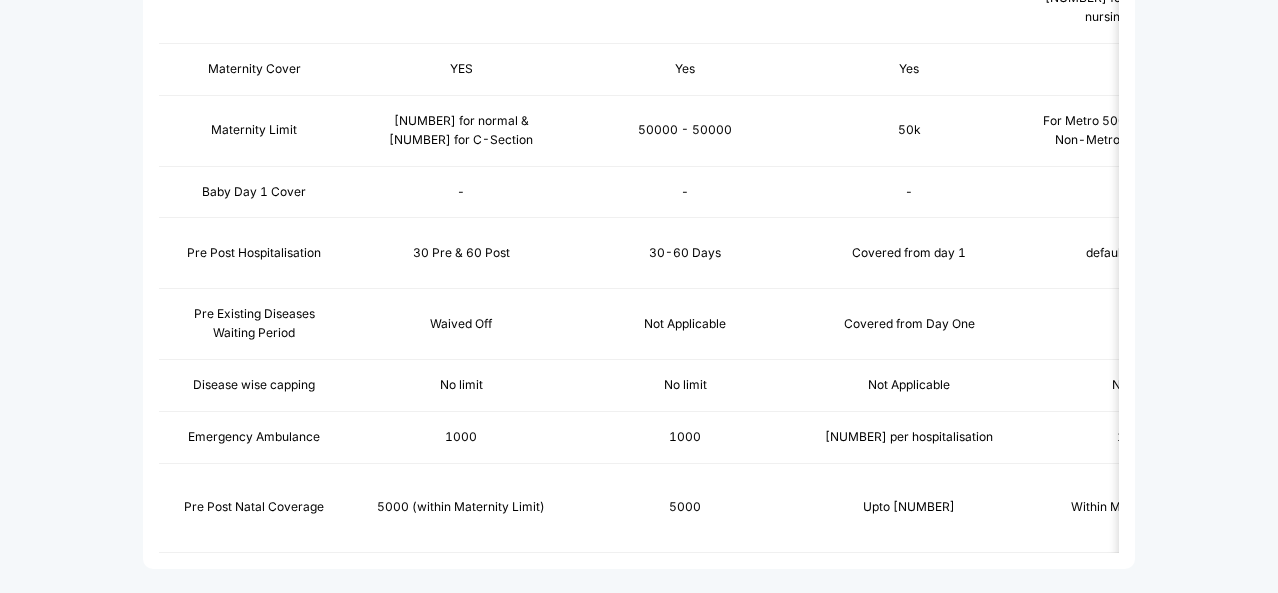 scroll, scrollTop: 1275, scrollLeft: 0, axis: vertical 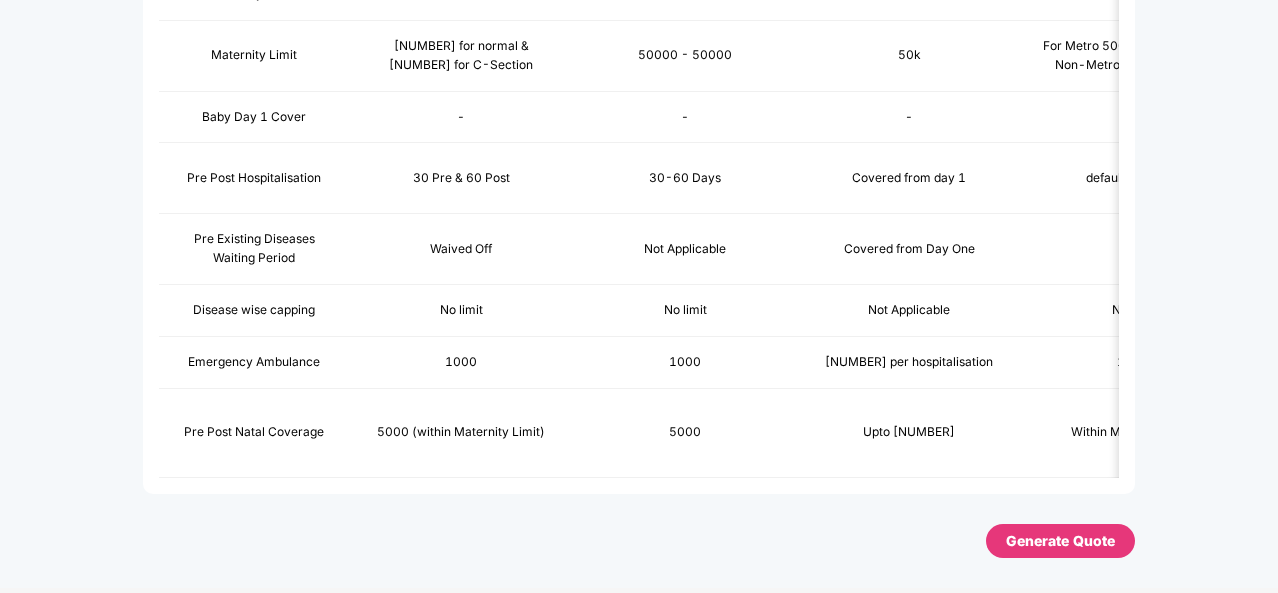 click on "Generate Quote" at bounding box center (1060, 541) 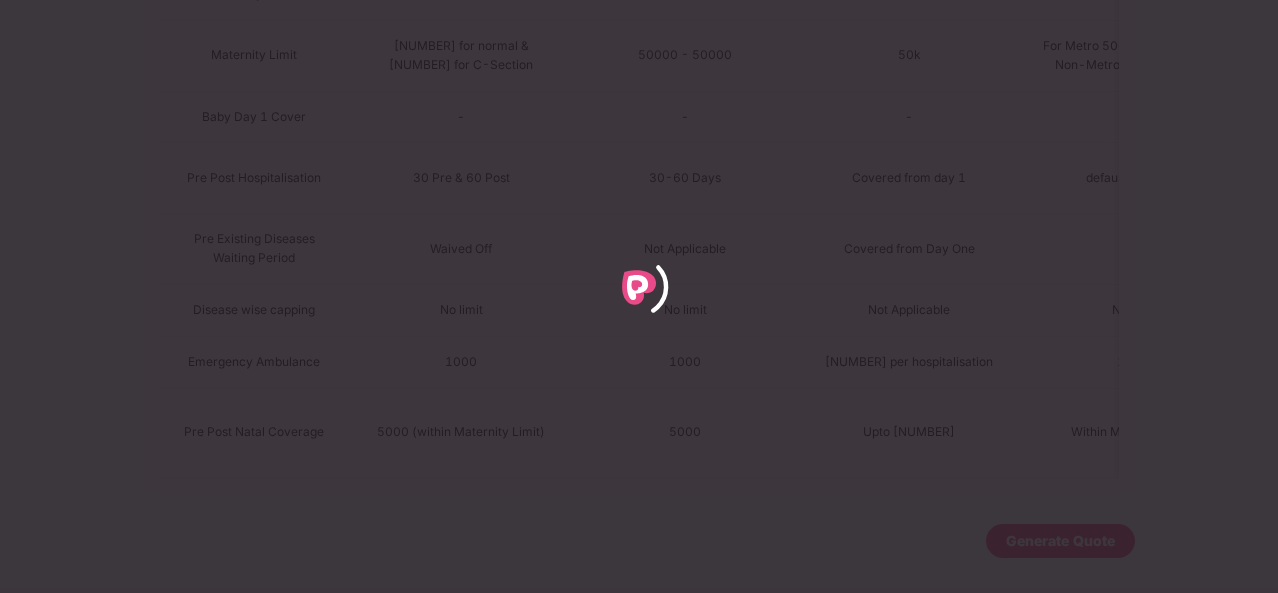 scroll, scrollTop: 0, scrollLeft: 0, axis: both 